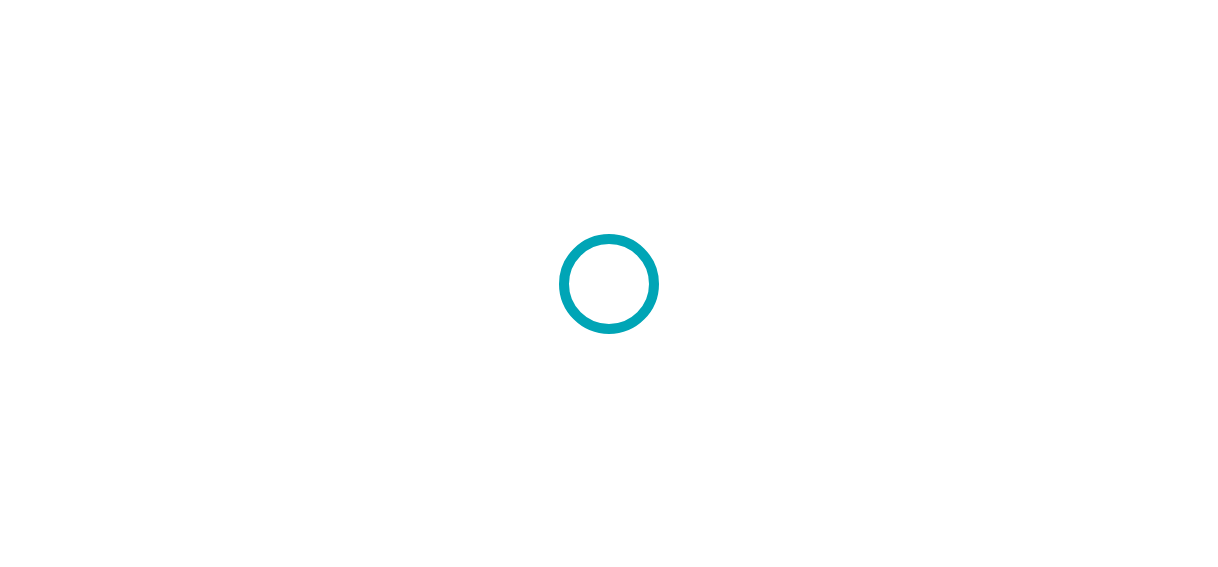 scroll, scrollTop: 0, scrollLeft: 0, axis: both 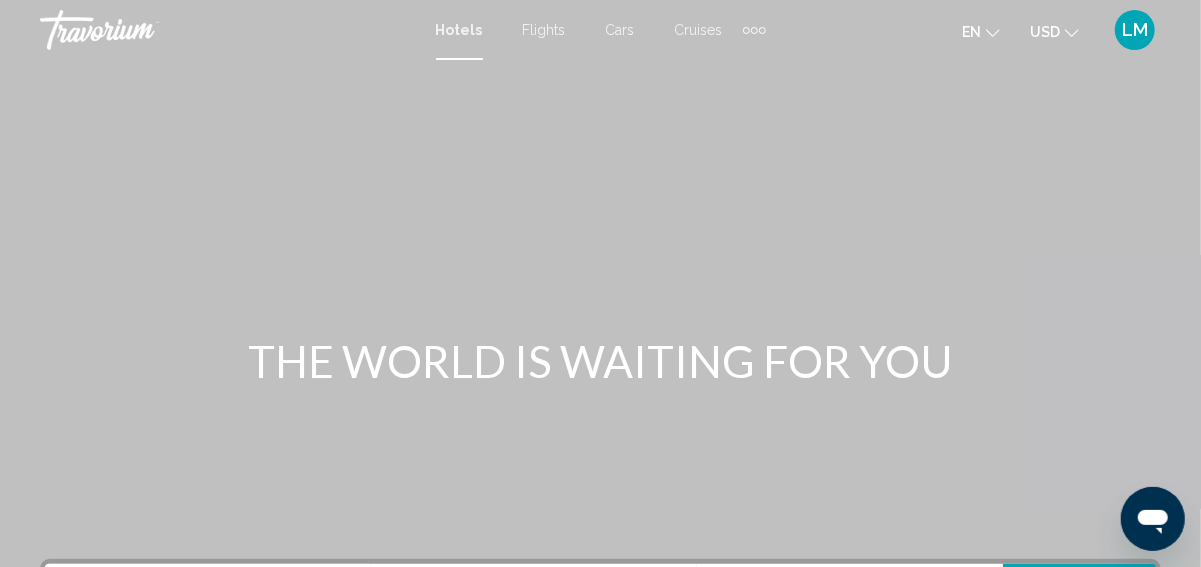 click at bounding box center [993, 33] 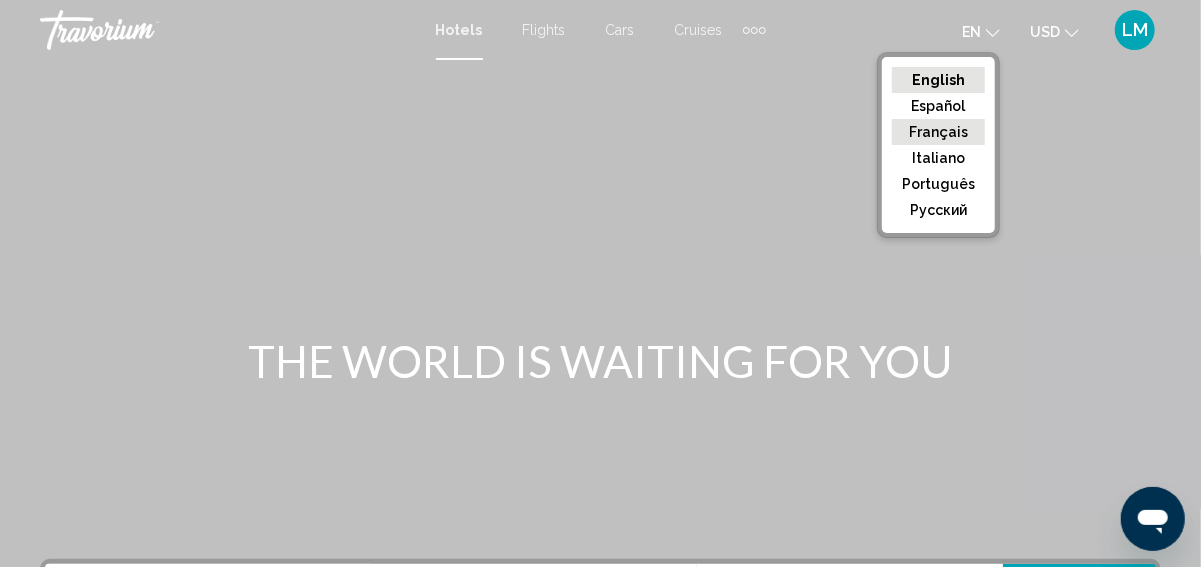 click on "Français" at bounding box center [938, 80] 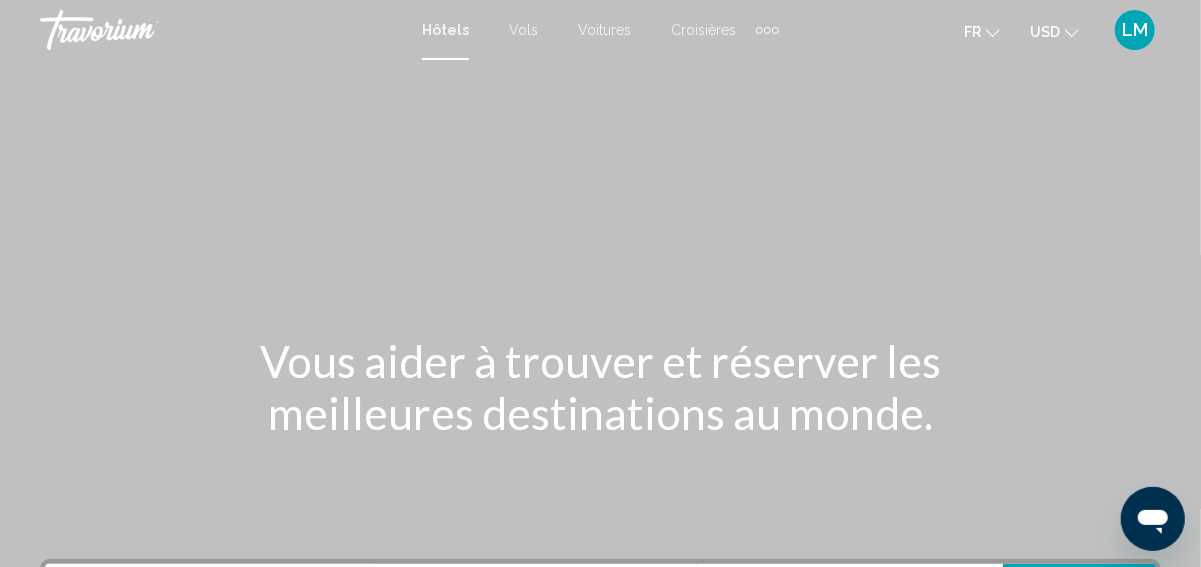click on "USD
USD ($) MXN (Mex$) CAD (Can$) GBP (£) EUR (€) AUD (A$) NZD (NZ$) CNY (CN¥)" at bounding box center [1054, 31] 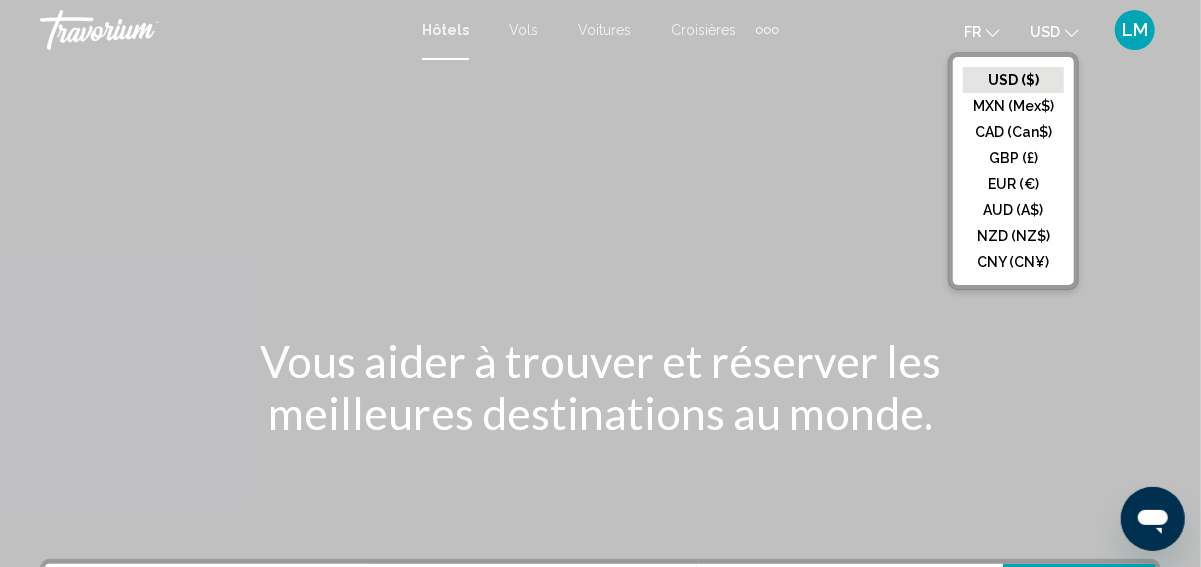 click on "USD
USD ($) MXN (Mex$) CAD (Can$) GBP (£) EUR (€) AUD (A$) NZD (NZ$) CNY (CN¥)" at bounding box center (1054, 31) 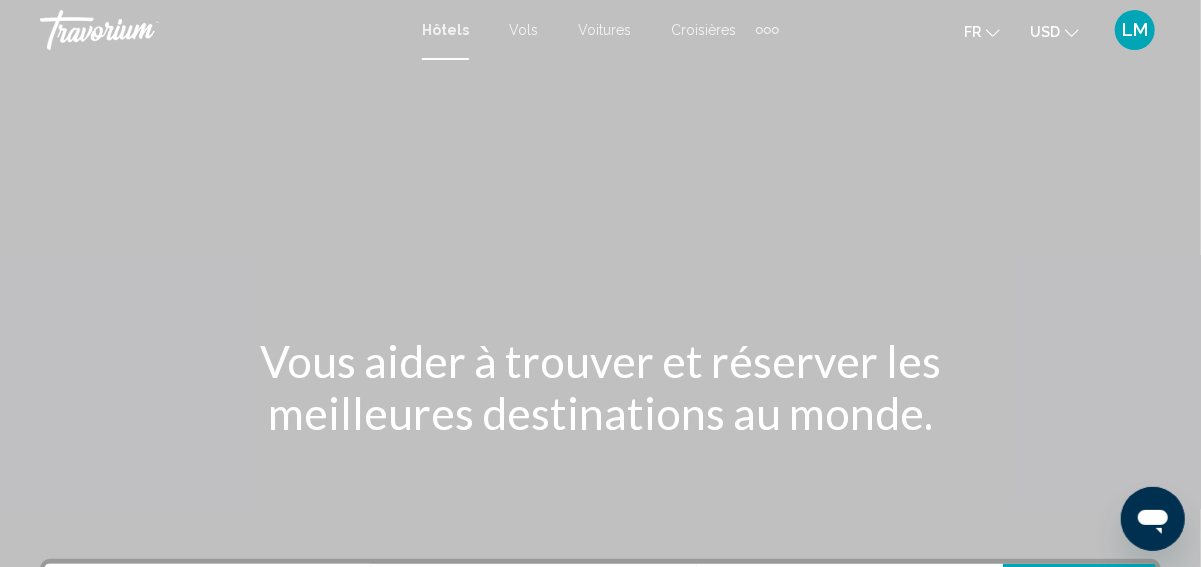click on "USD
USD ($) MXN (Mex$) CAD (Can$) GBP (£) EUR (€) AUD (A$) NZD (NZ$) CNY (CN¥)" at bounding box center (1054, 31) 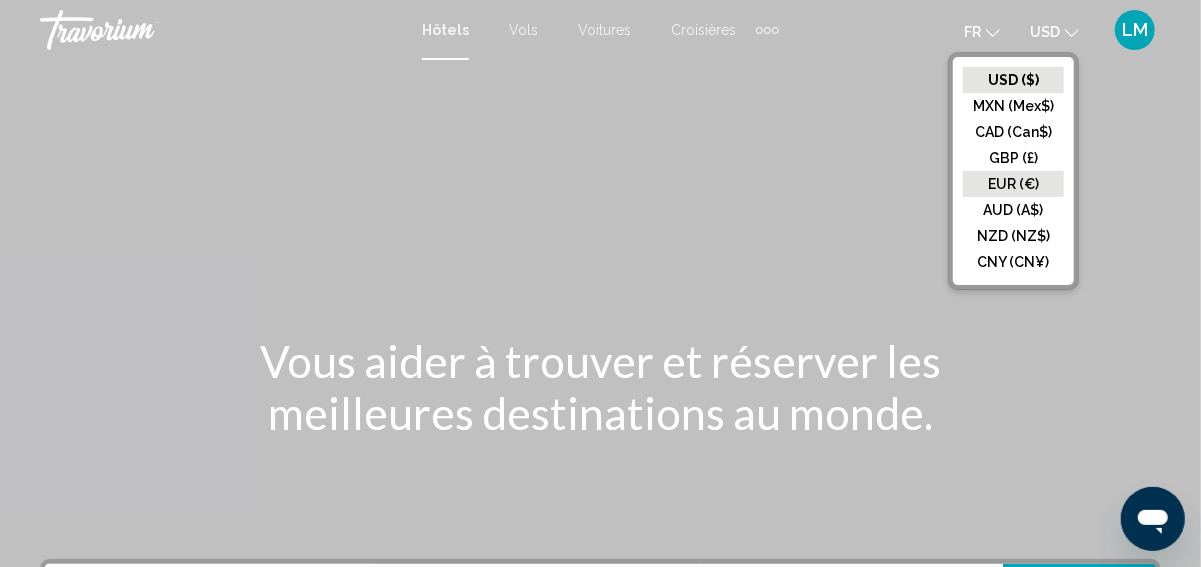 click on "EUR (€)" at bounding box center [1013, 80] 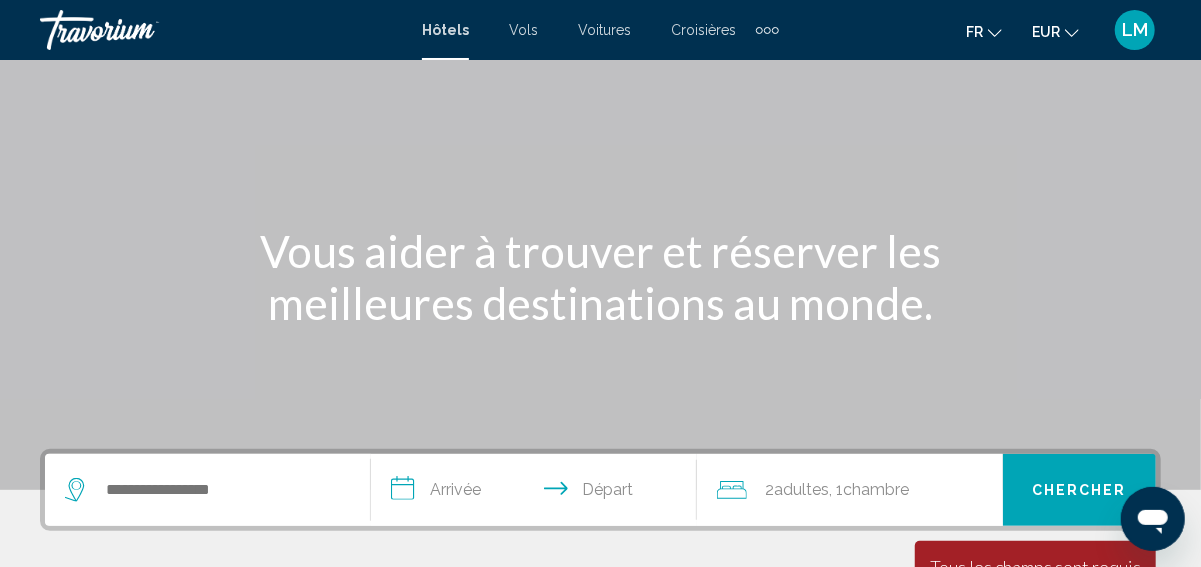 scroll, scrollTop: 256, scrollLeft: 0, axis: vertical 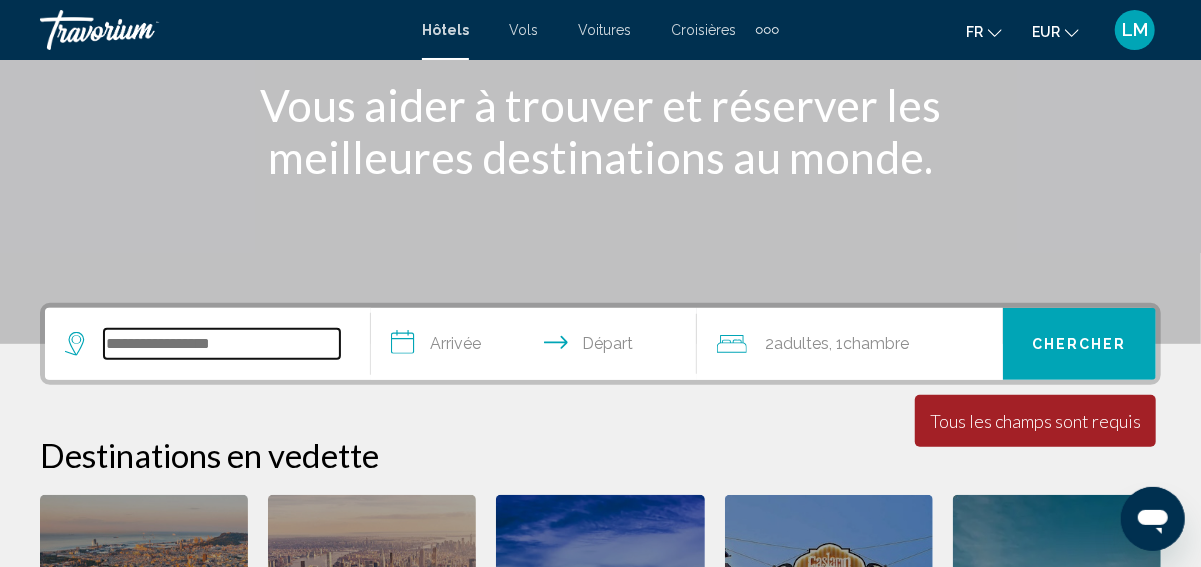 click at bounding box center [222, 344] 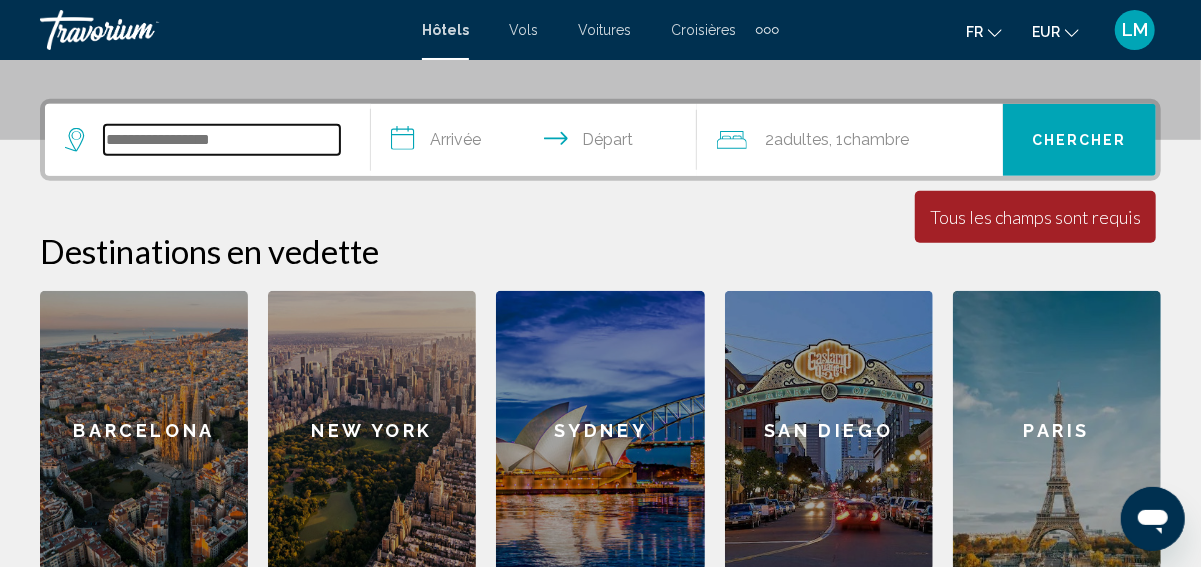 scroll, scrollTop: 494, scrollLeft: 0, axis: vertical 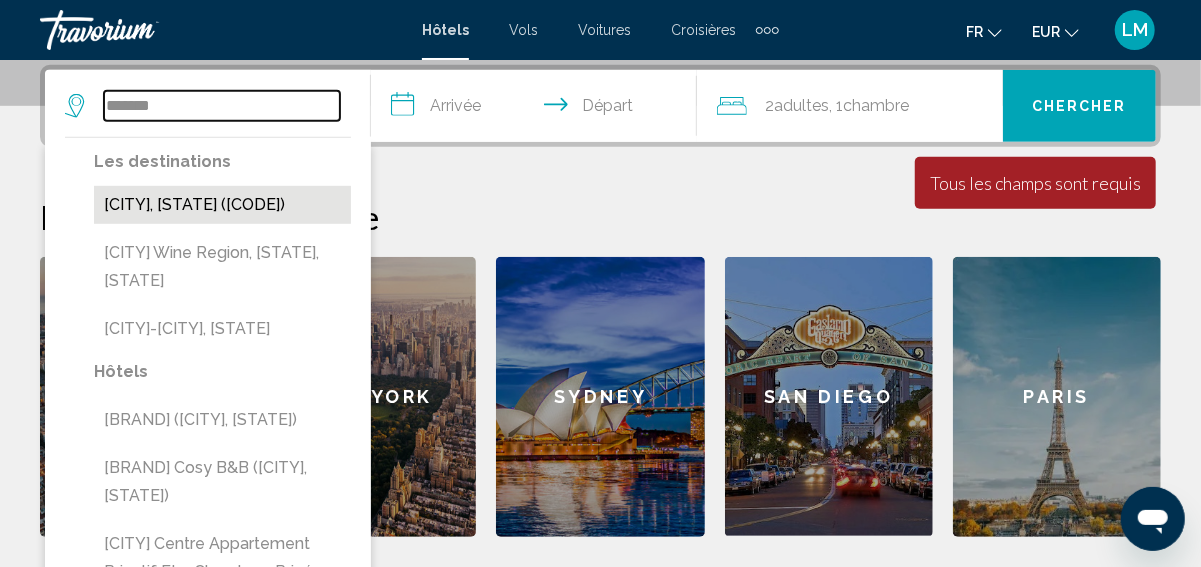 type on "*******" 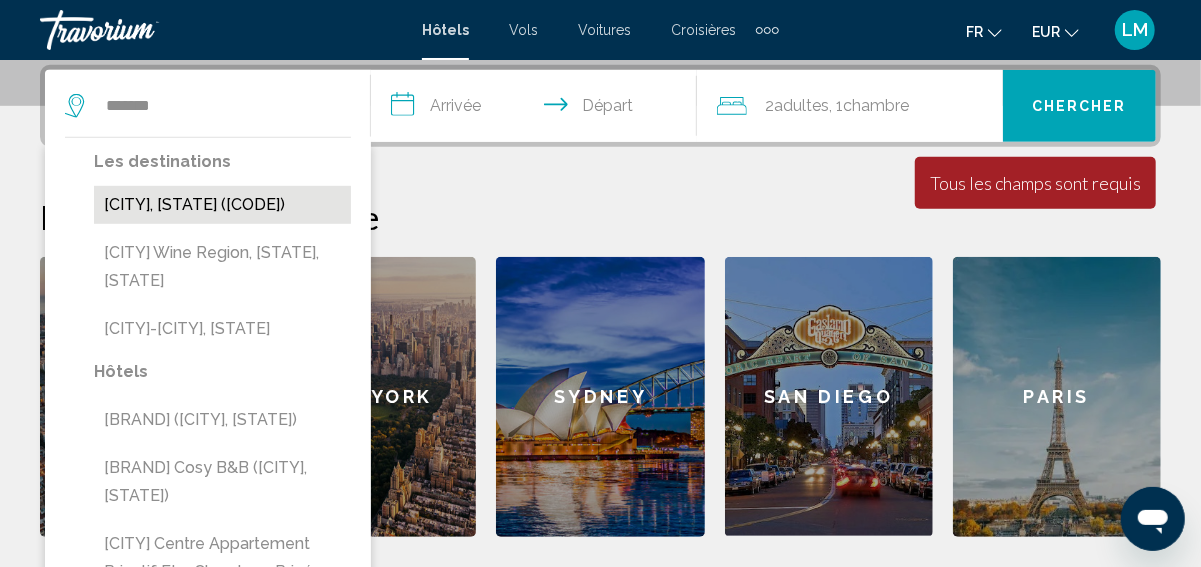 click on "[CITY], [STATE] ([CODE])" at bounding box center (222, 205) 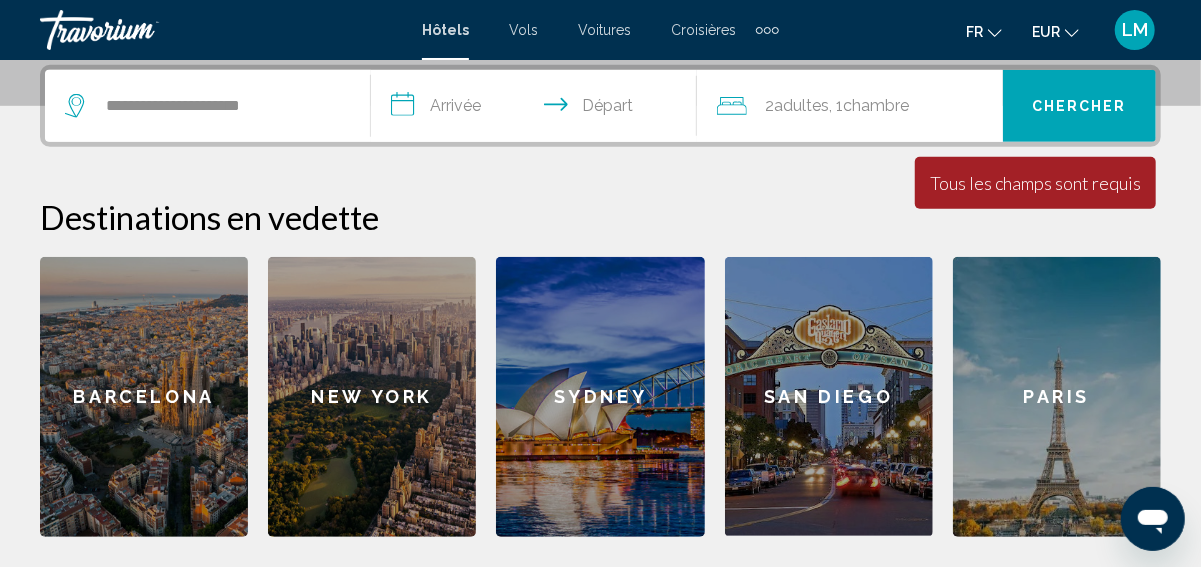 click on "**********" at bounding box center [538, 109] 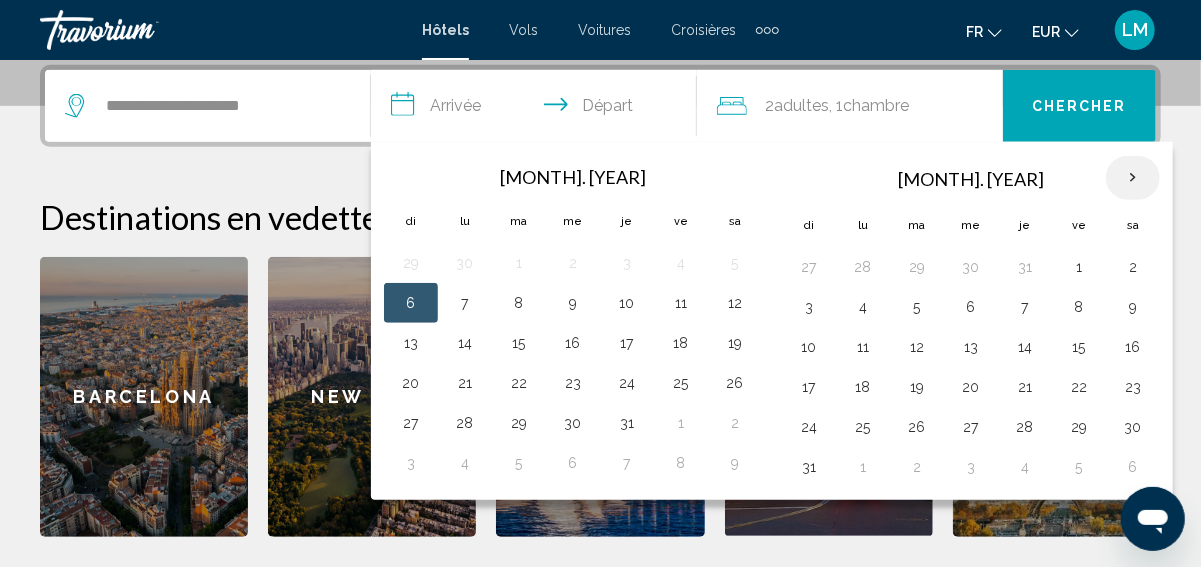 click at bounding box center [1133, 178] 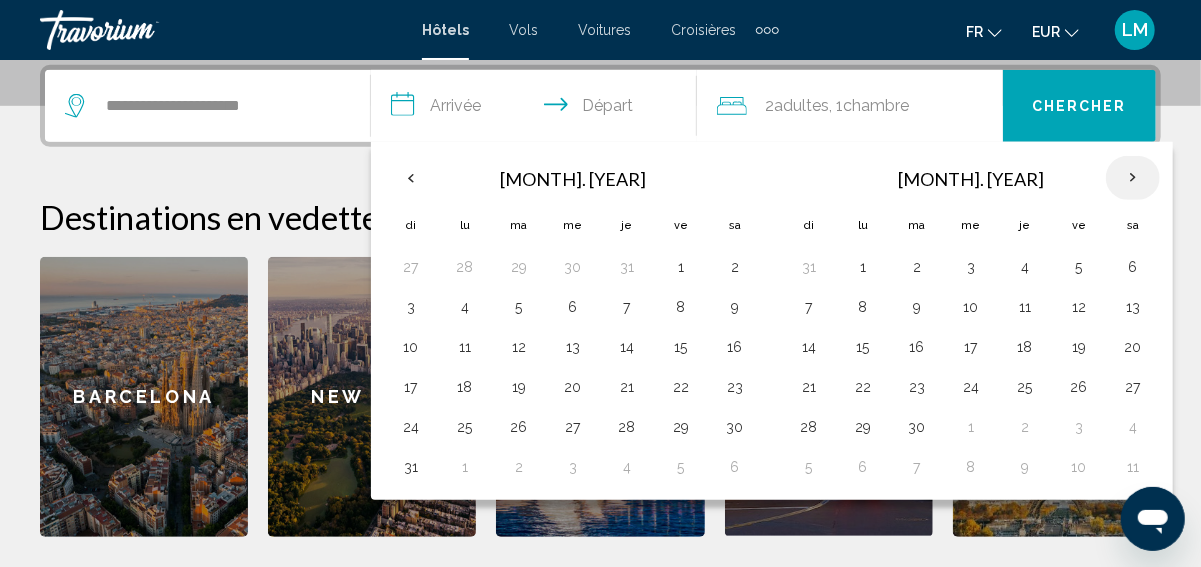 click at bounding box center (1133, 178) 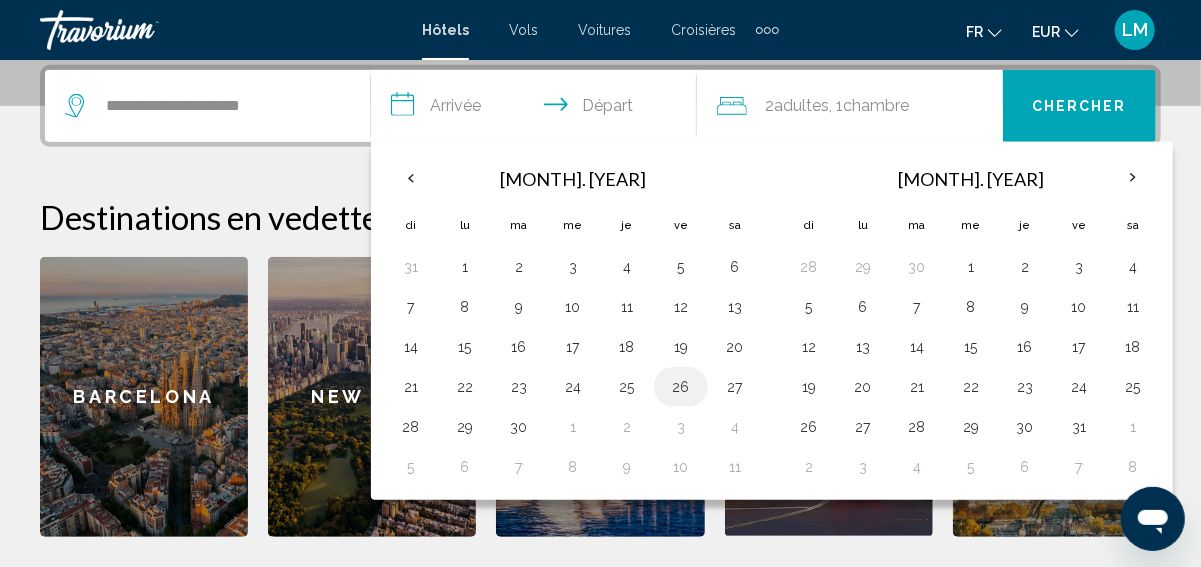 click on "26" at bounding box center [681, 387] 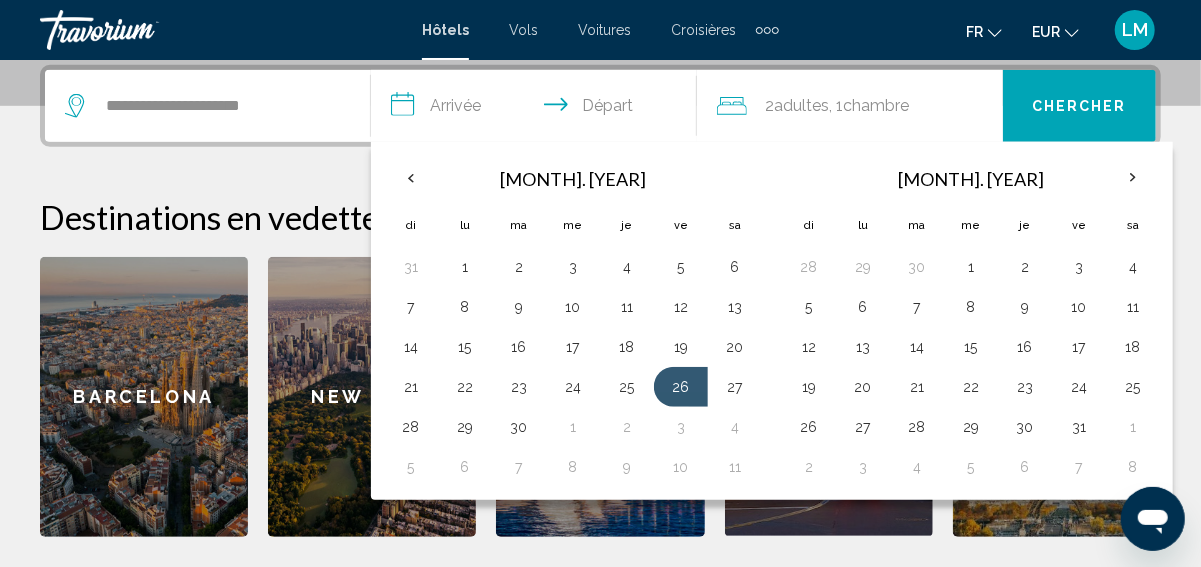 click on "**********" at bounding box center (538, 109) 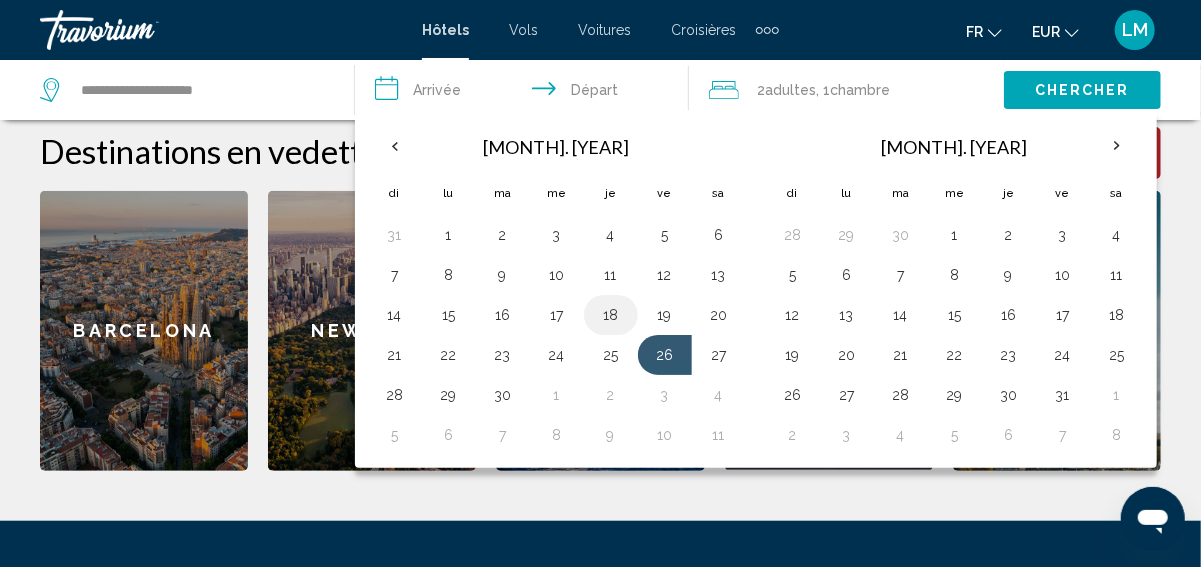 scroll, scrollTop: 558, scrollLeft: 0, axis: vertical 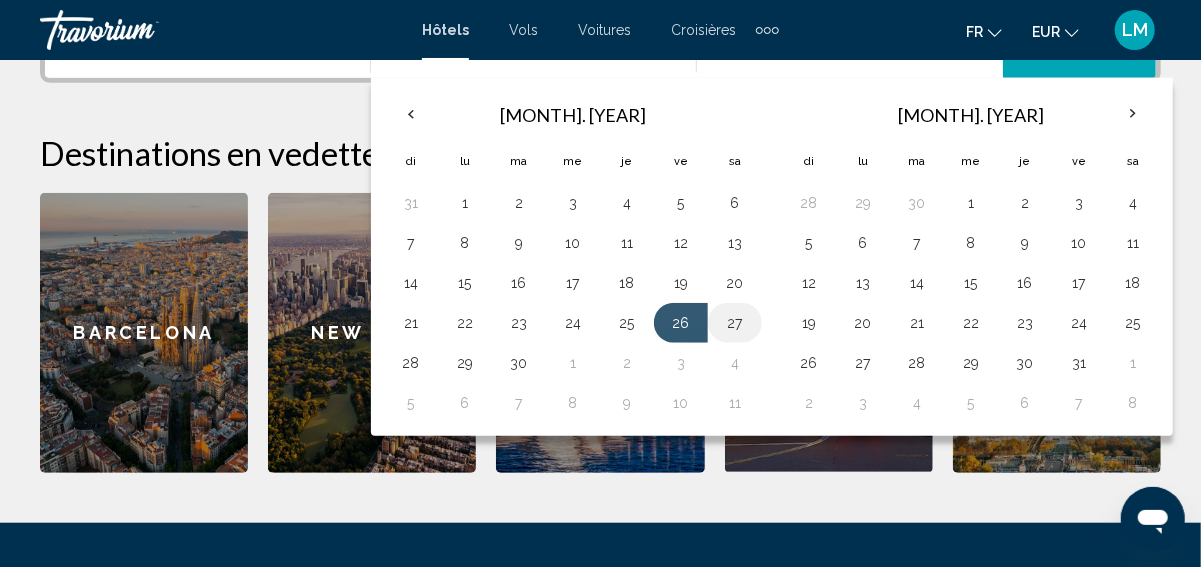 click on "27" at bounding box center (735, 323) 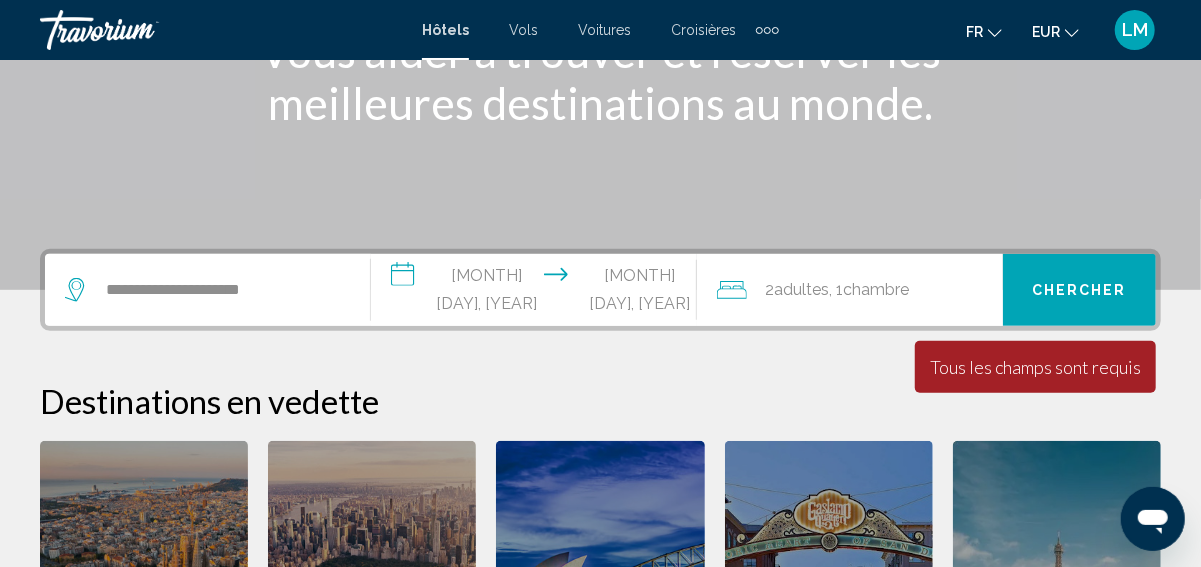 scroll, scrollTop: 308, scrollLeft: 0, axis: vertical 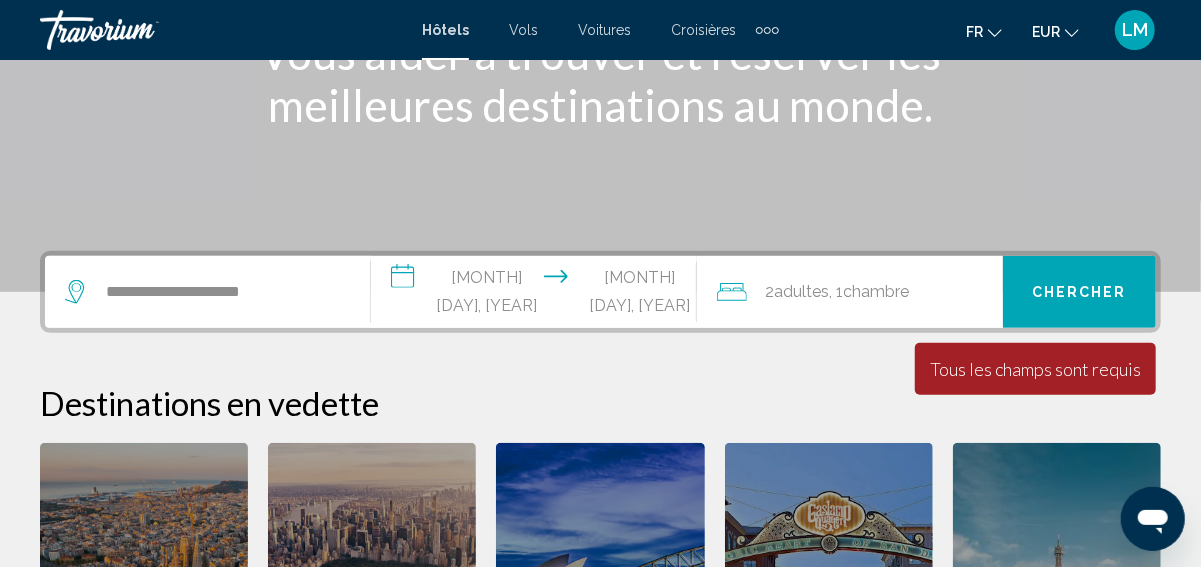 click on "**********" at bounding box center [538, 295] 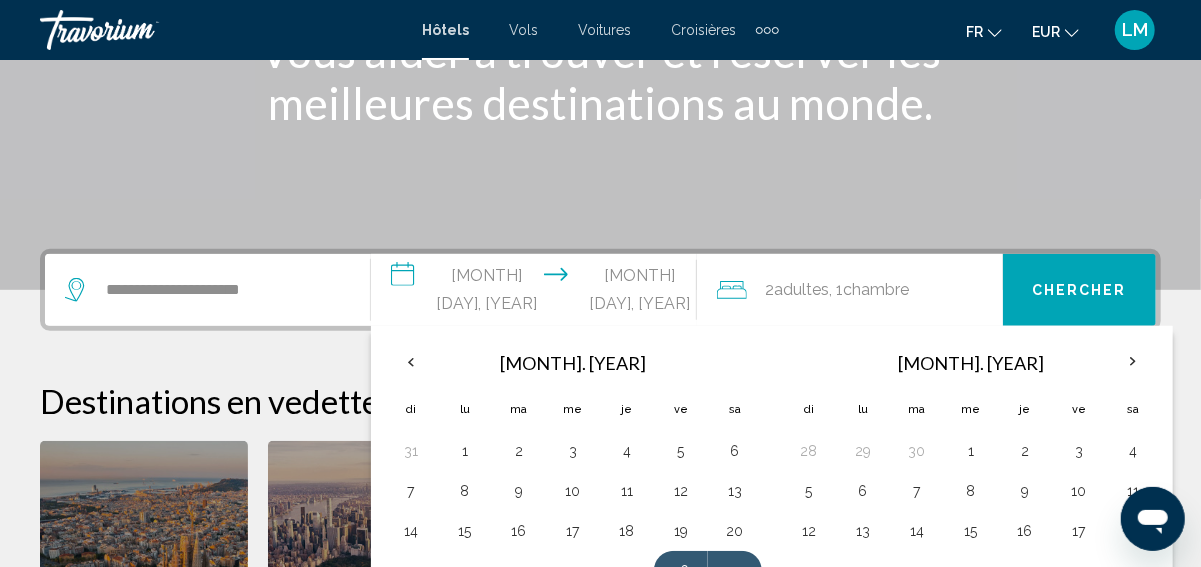 scroll, scrollTop: 494, scrollLeft: 0, axis: vertical 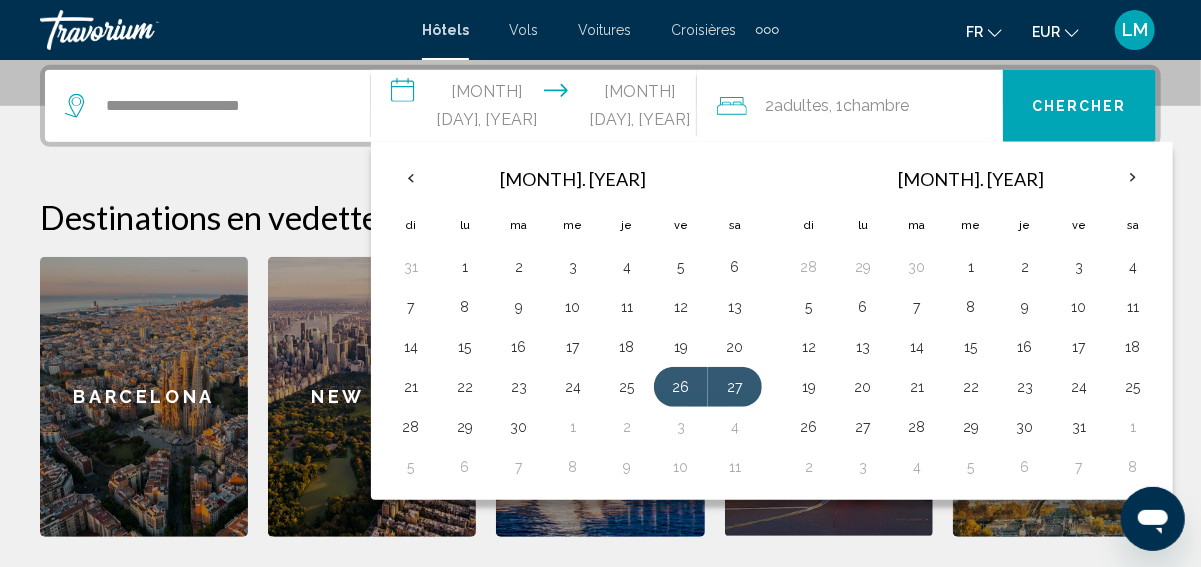 click on "Adultes" at bounding box center (801, 105) 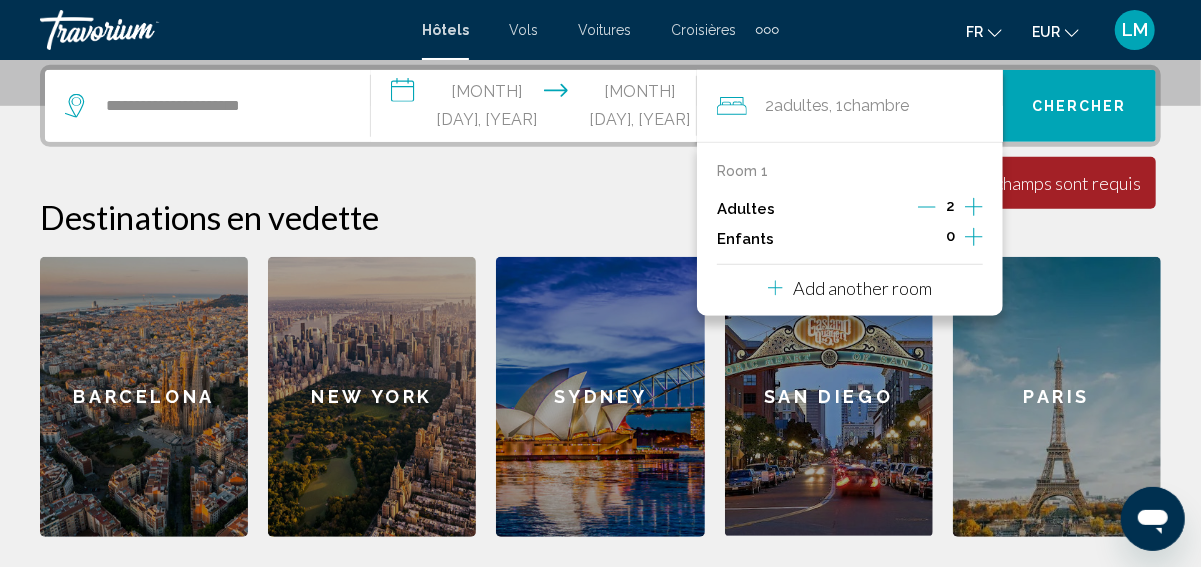 click at bounding box center (974, 207) 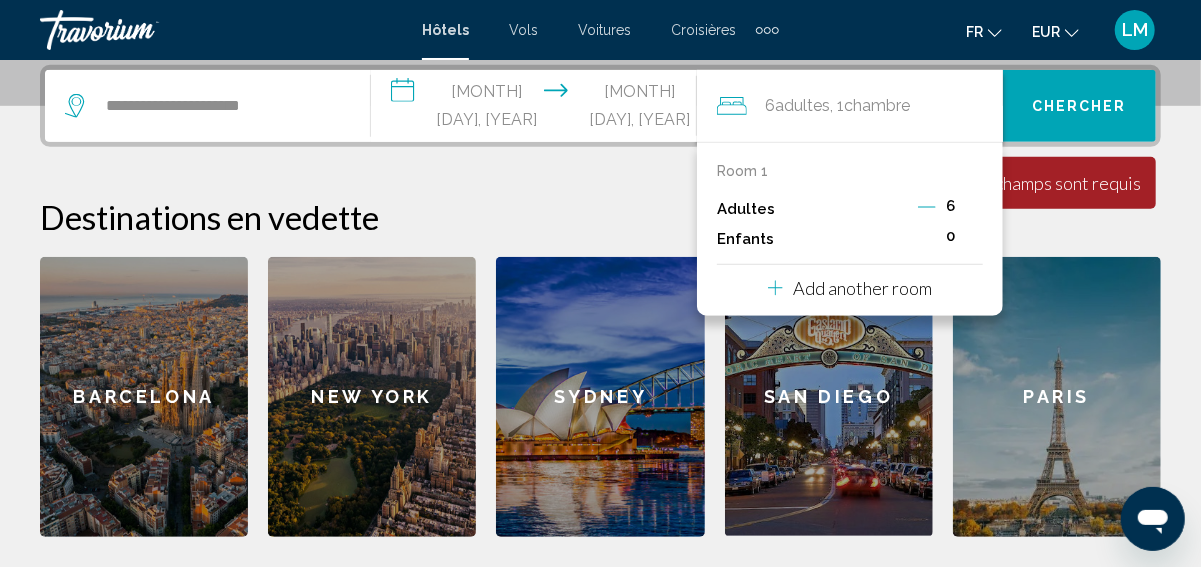 click on "San Diego" at bounding box center (829, 396) 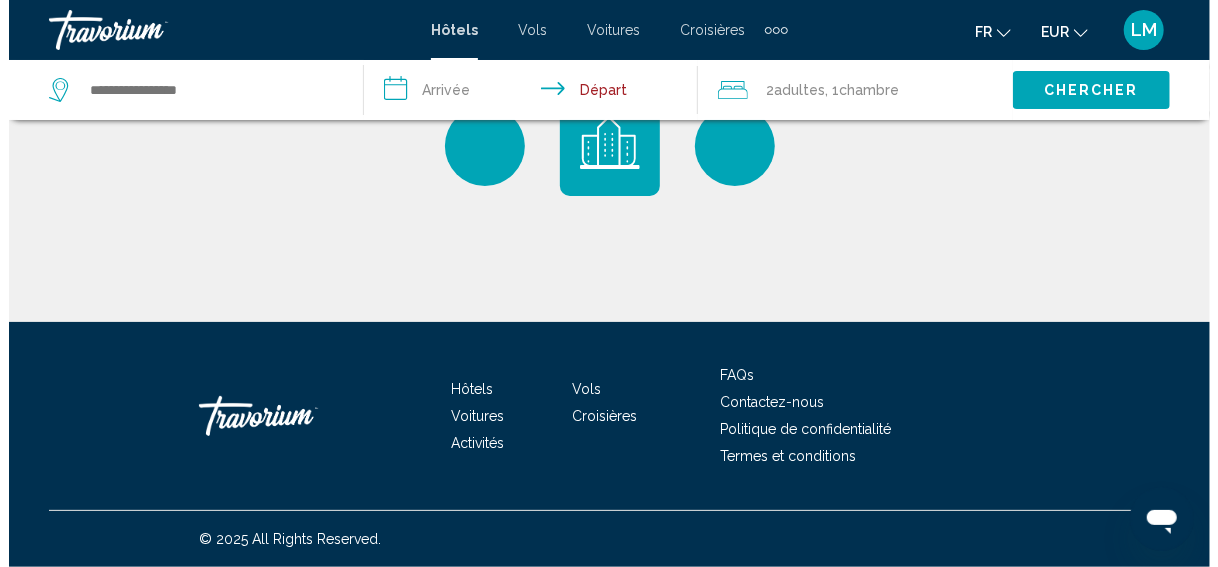 scroll, scrollTop: 0, scrollLeft: 0, axis: both 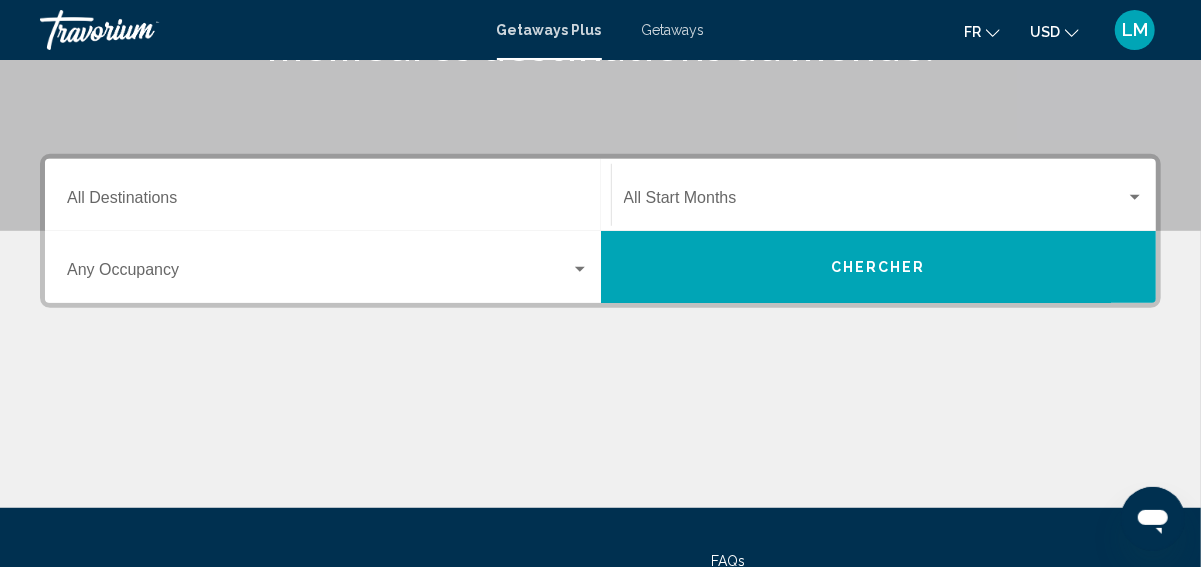 click on "Occupancy Any Occupancy" at bounding box center (328, 267) 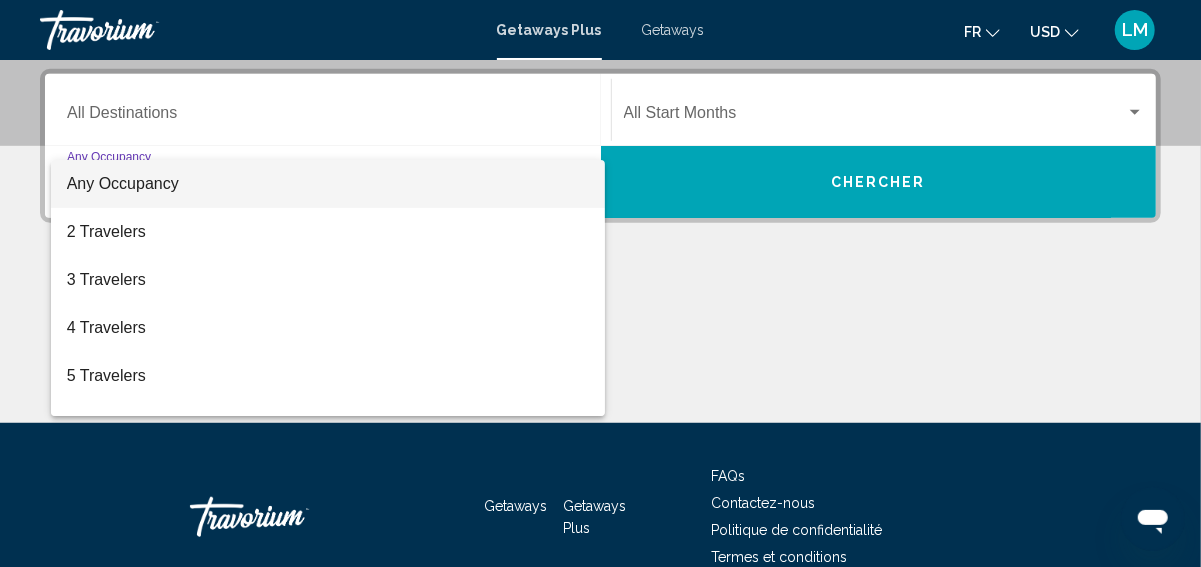 scroll, scrollTop: 458, scrollLeft: 0, axis: vertical 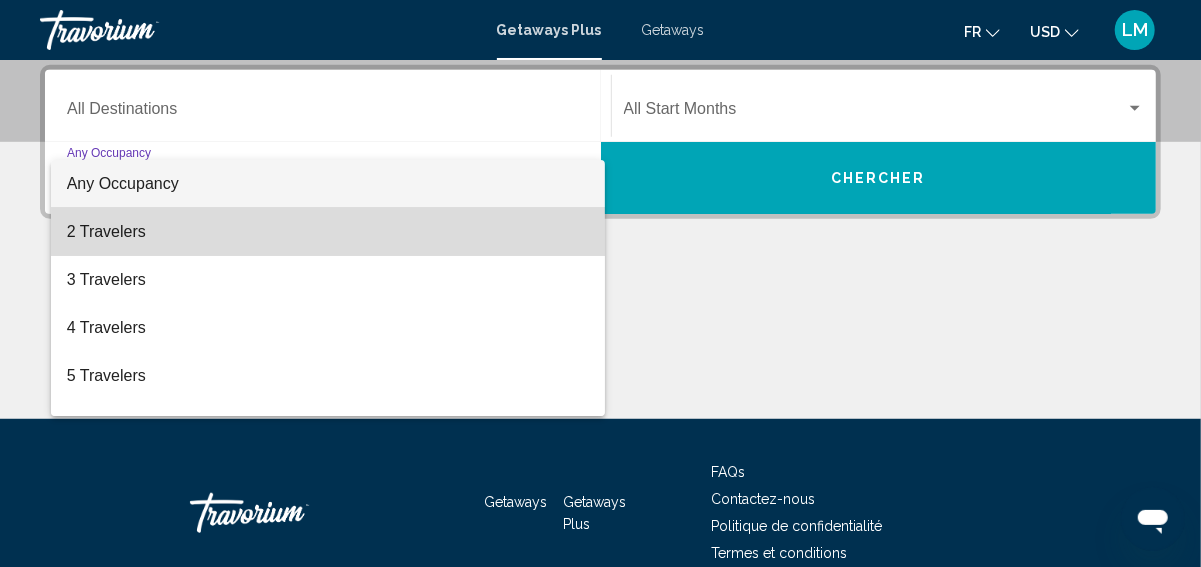 click on "2 Travelers" at bounding box center (328, 232) 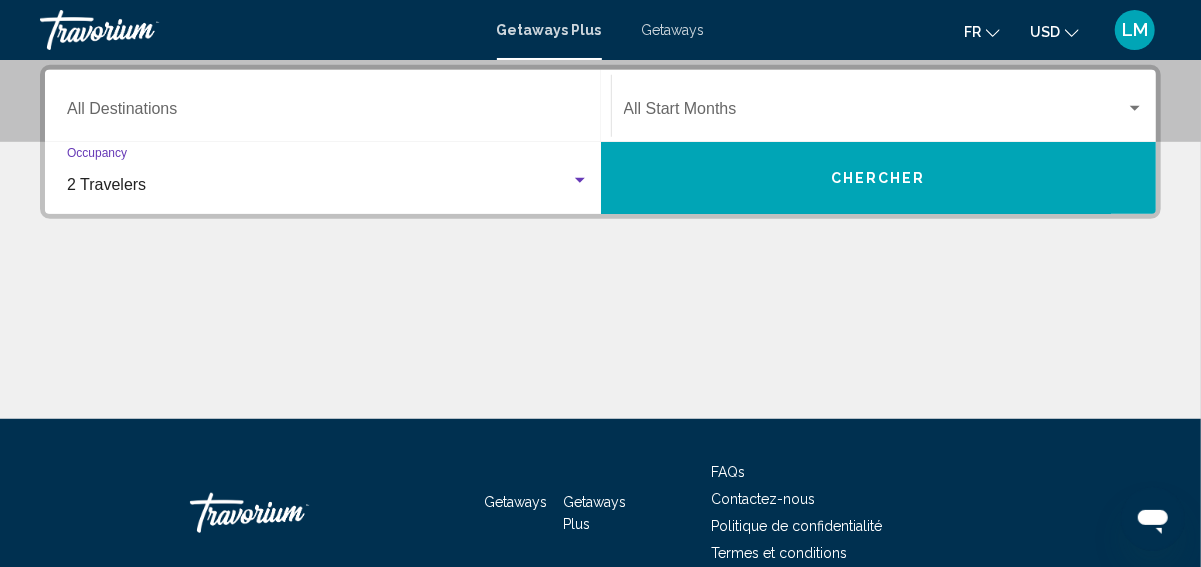 scroll, scrollTop: 372, scrollLeft: 0, axis: vertical 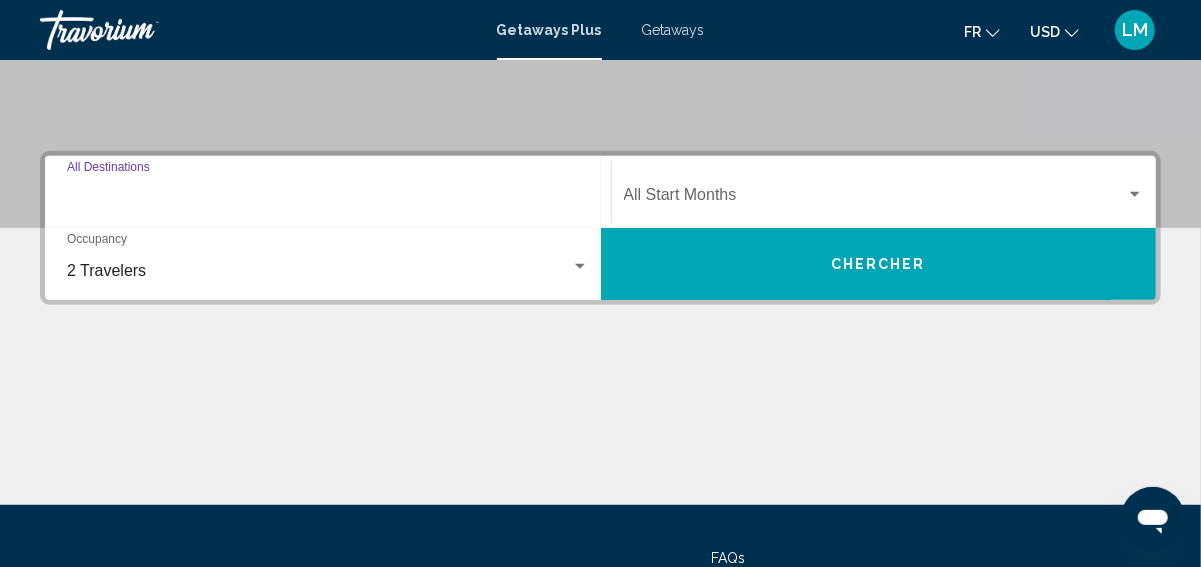 click on "Destination All Destinations" at bounding box center (328, 199) 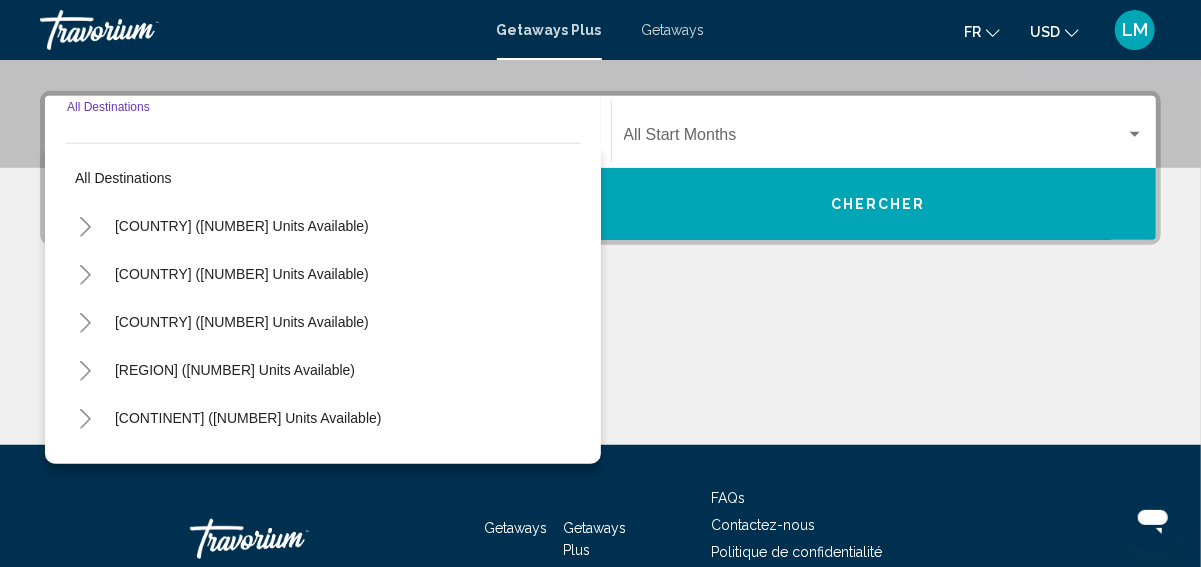 scroll, scrollTop: 458, scrollLeft: 0, axis: vertical 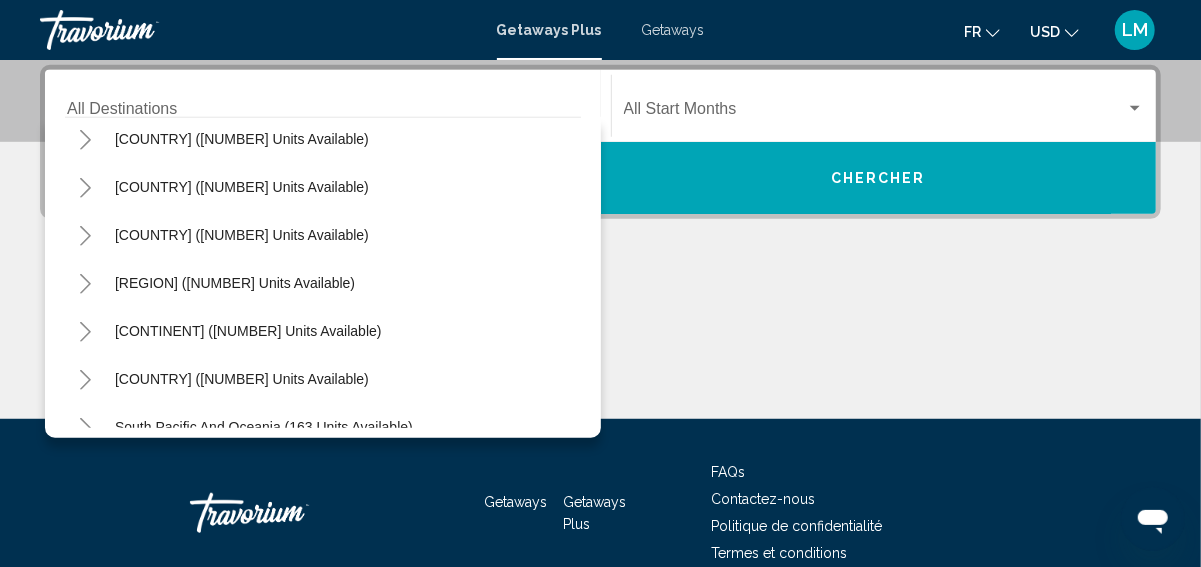 click on "Australia (240 units available)" at bounding box center (323, 139) 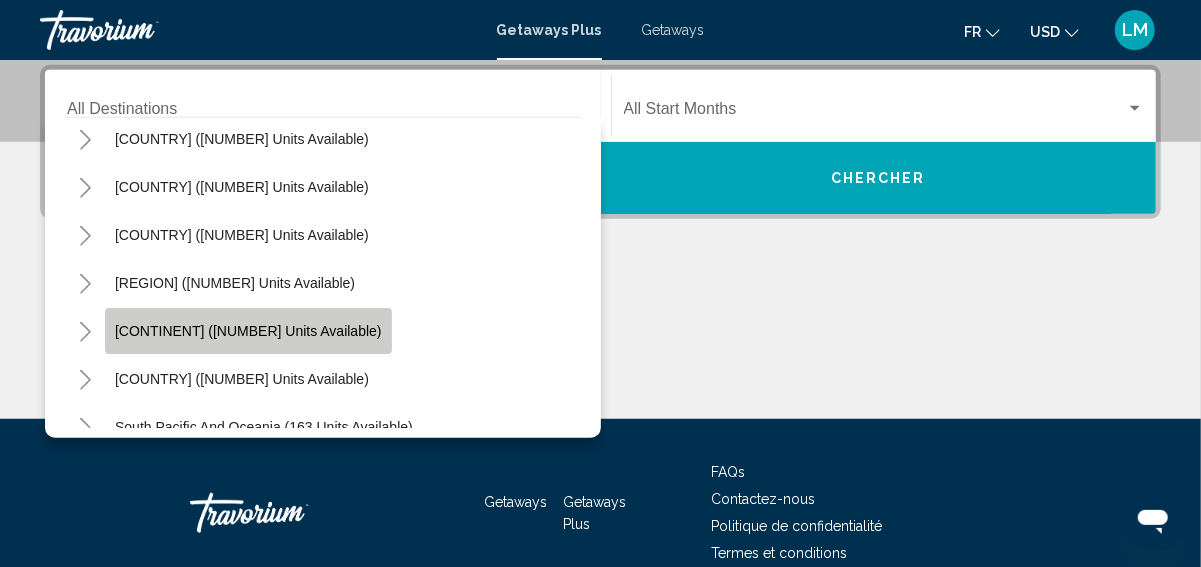 click on "Europe (3,814 units available)" at bounding box center (248, 331) 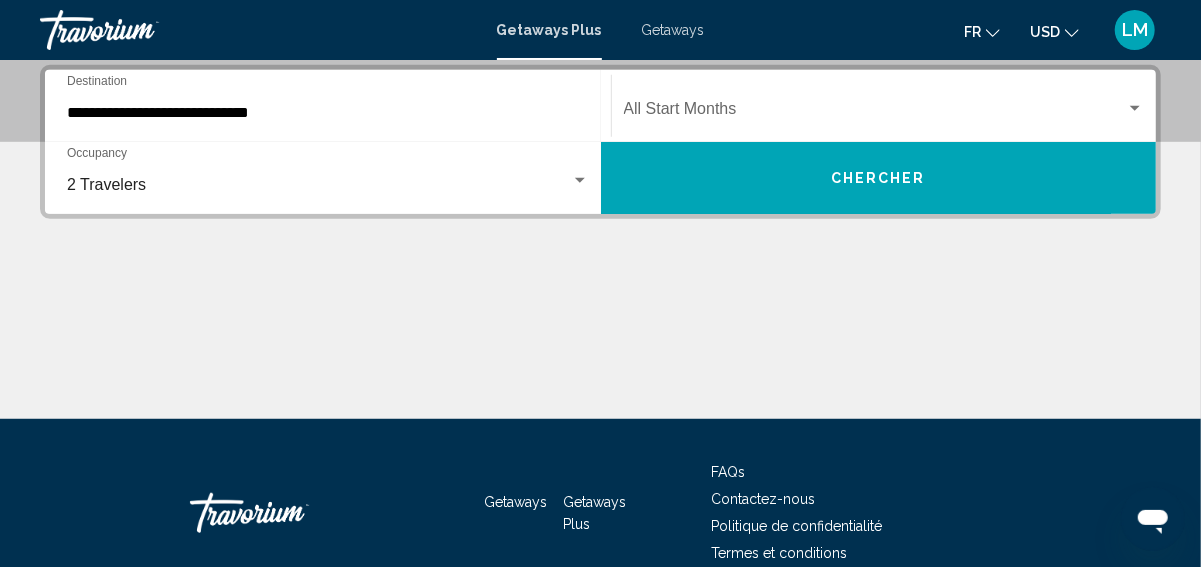 click on "Start Month All Start Months" at bounding box center [884, 106] 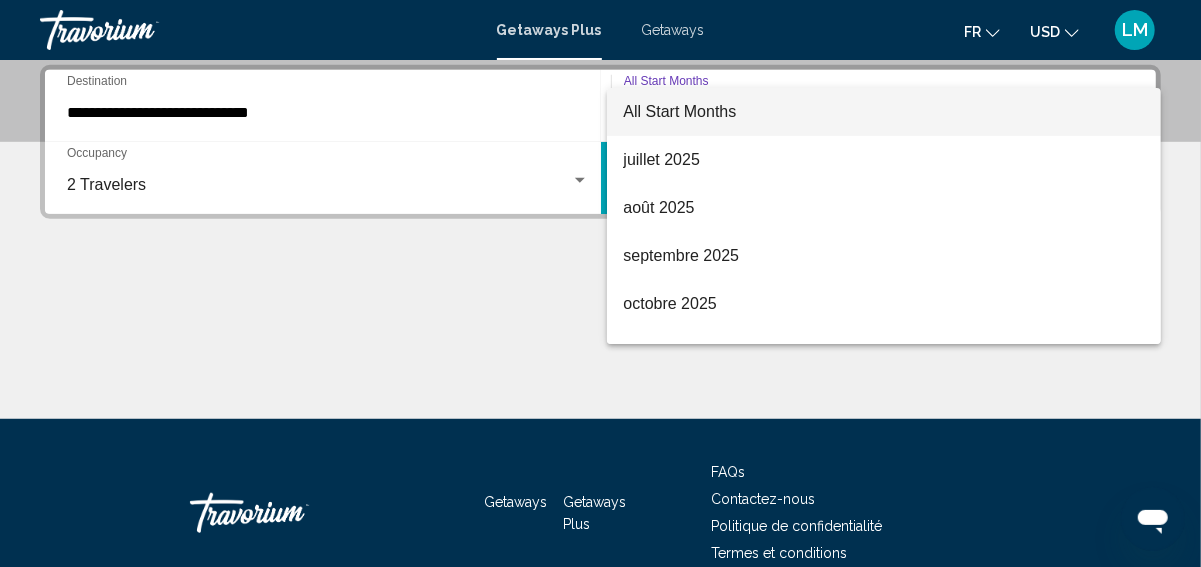 click on "All Start Months" at bounding box center (679, 111) 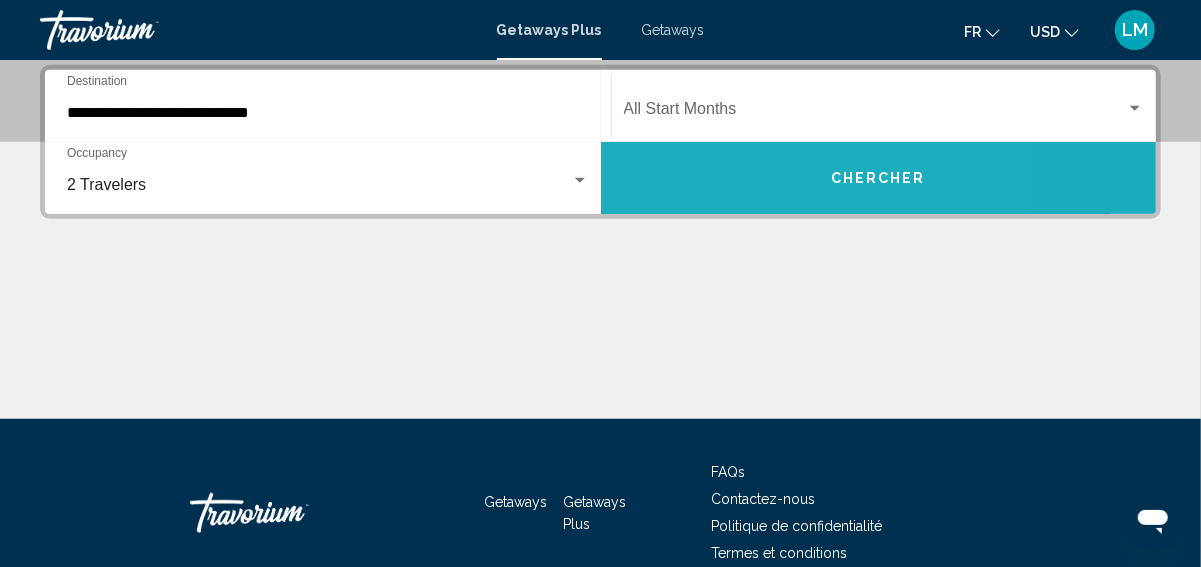 click on "Chercher" at bounding box center (879, 178) 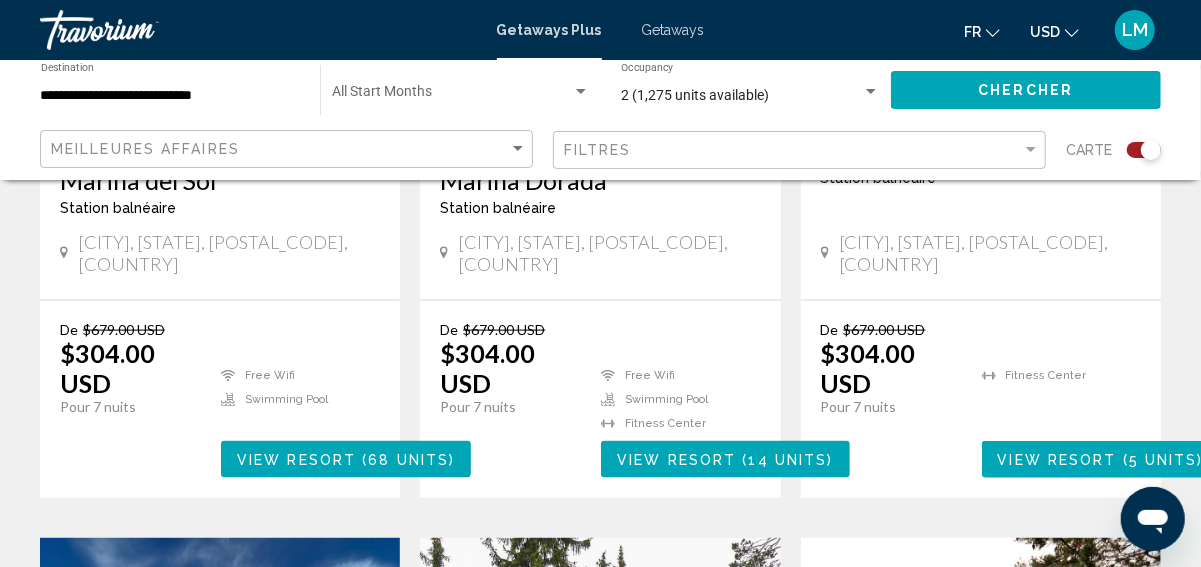 scroll, scrollTop: 1094, scrollLeft: 0, axis: vertical 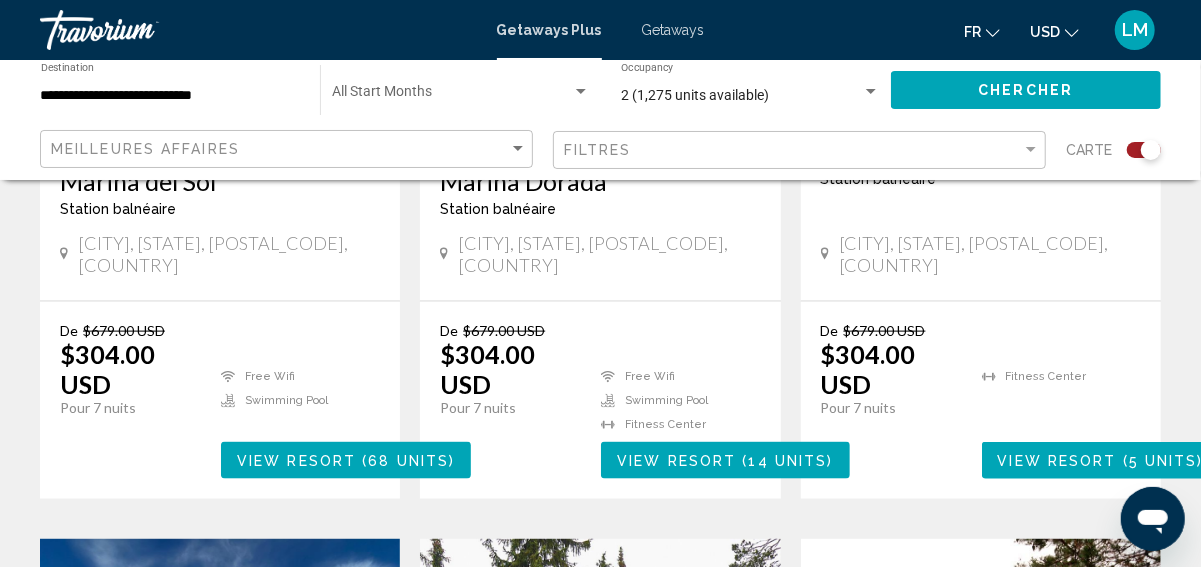 click on "USD
USD ($) MXN (Mex$) CAD (Can$) GBP (£) EUR (€) AUD (A$) NZD (NZ$) CNY (CN¥)" at bounding box center (1054, 31) 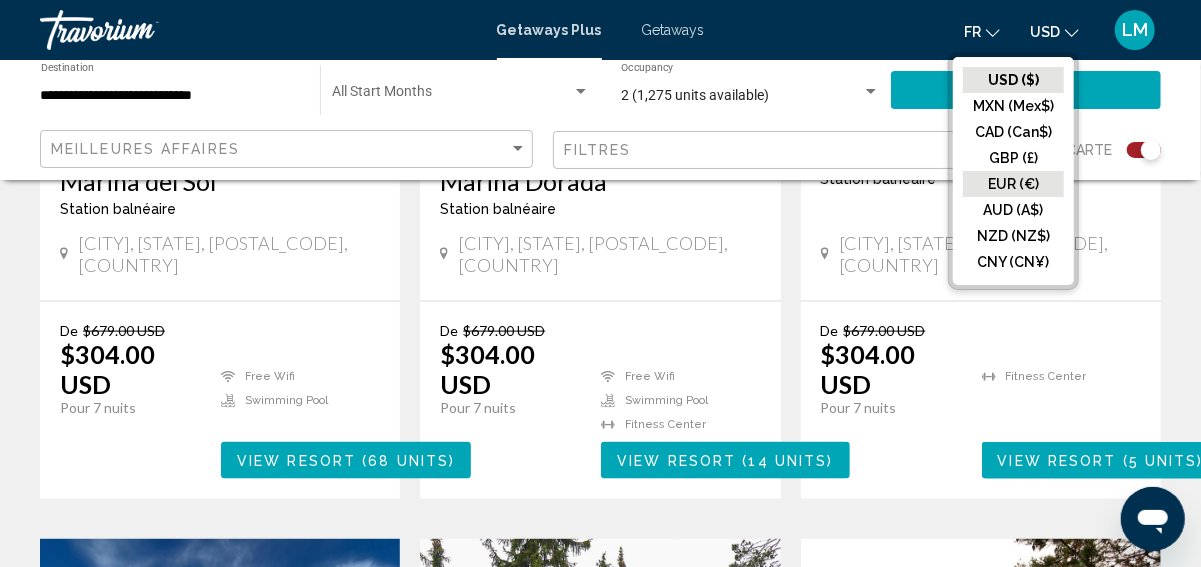 click on "EUR (€)" at bounding box center [1013, 80] 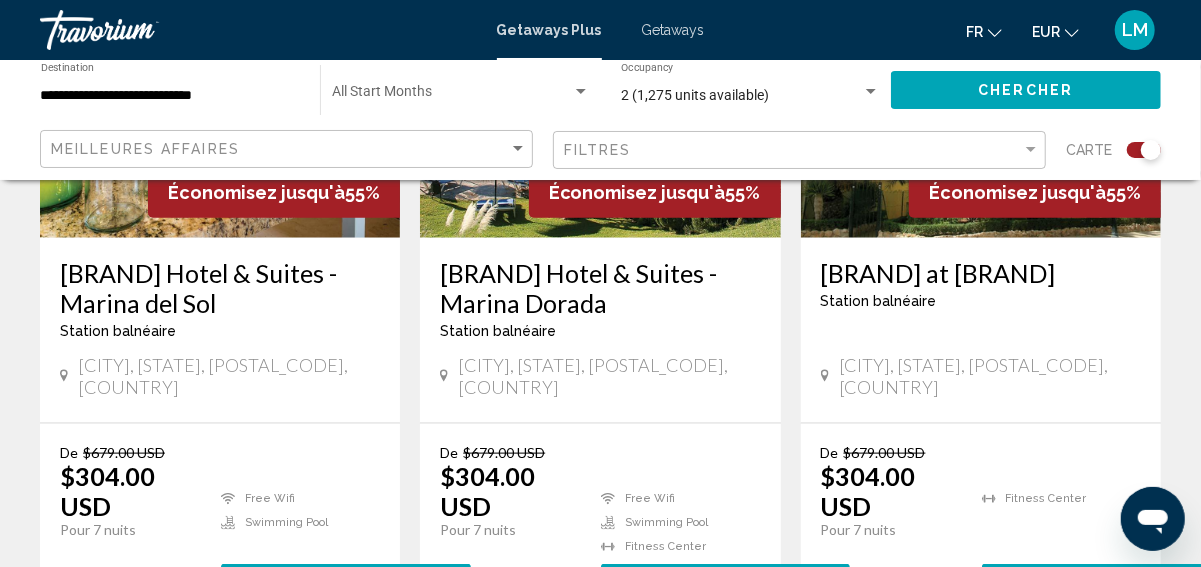 scroll, scrollTop: 970, scrollLeft: 0, axis: vertical 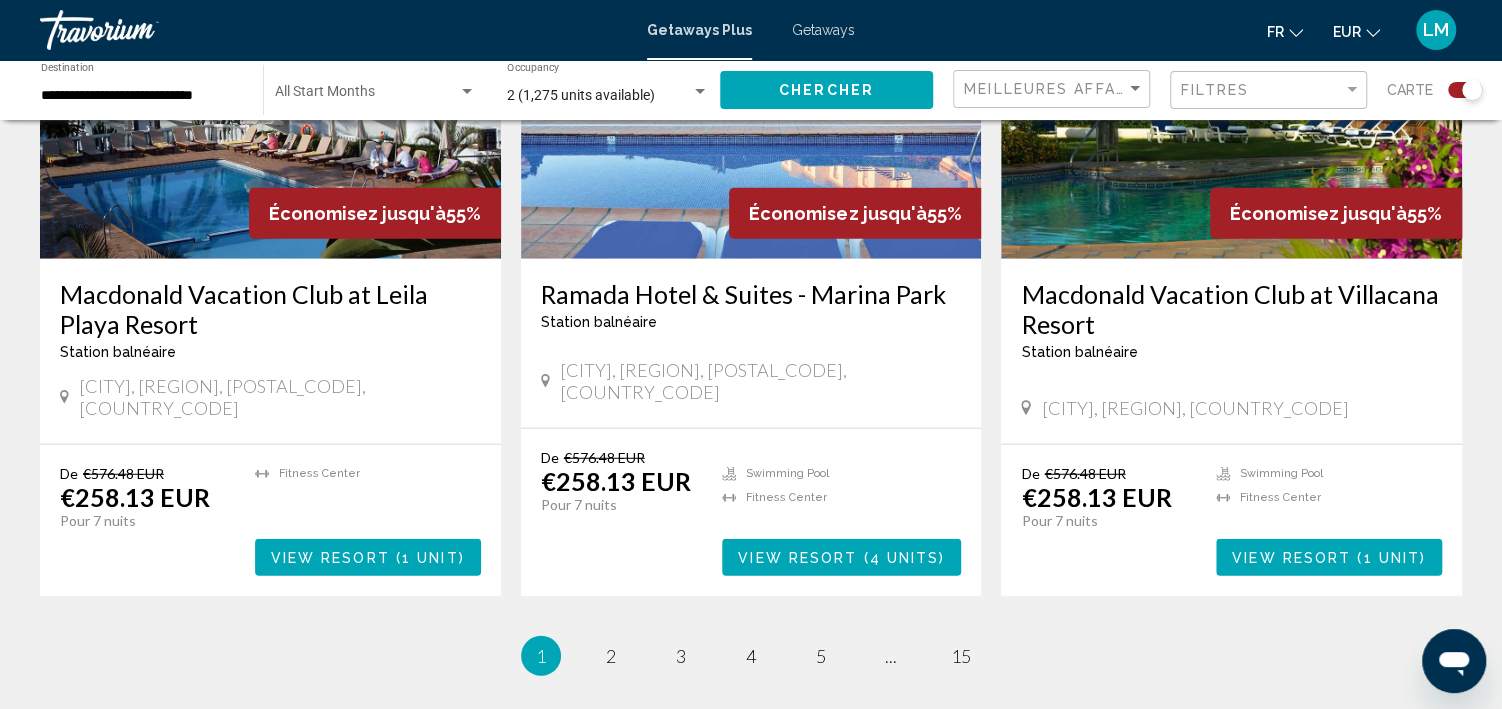 click on "page  2" at bounding box center [611, 656] 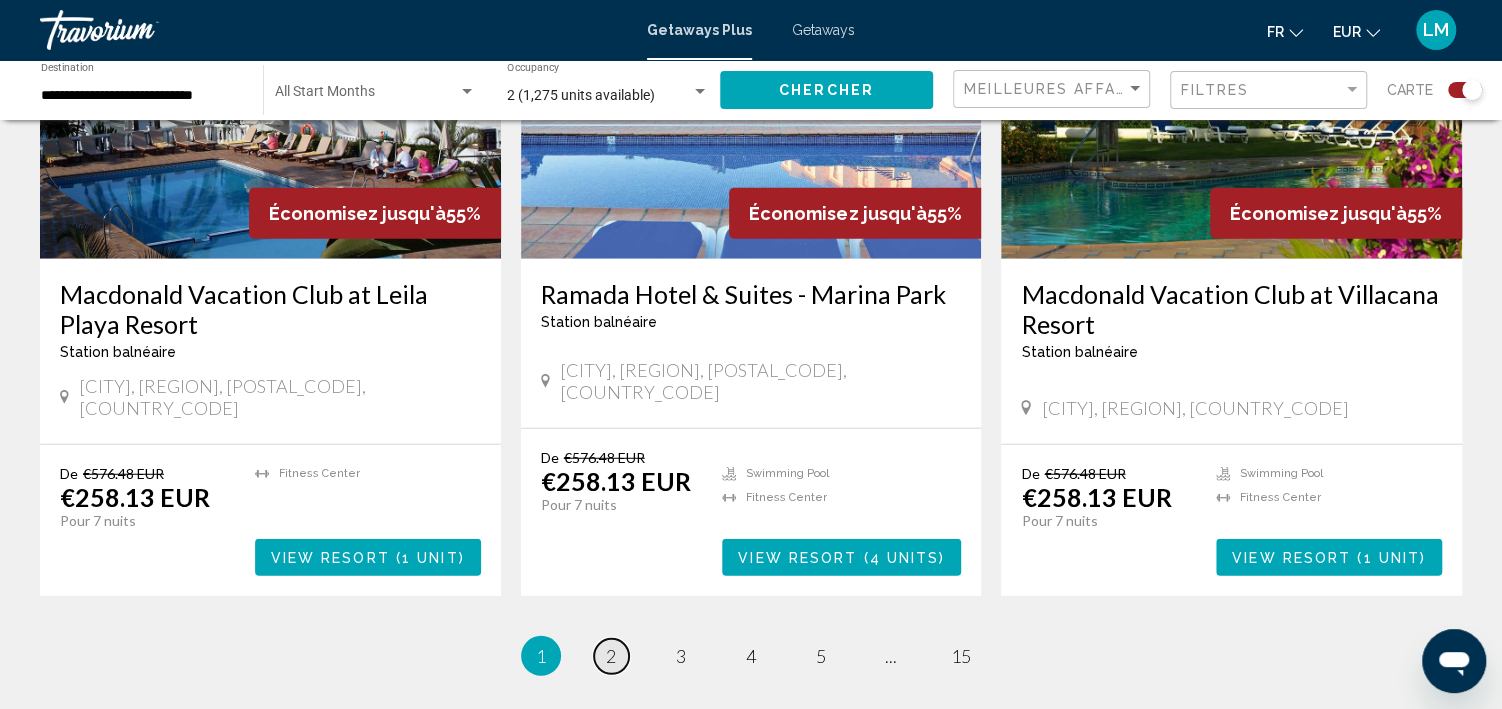 click on "2" at bounding box center (611, 656) 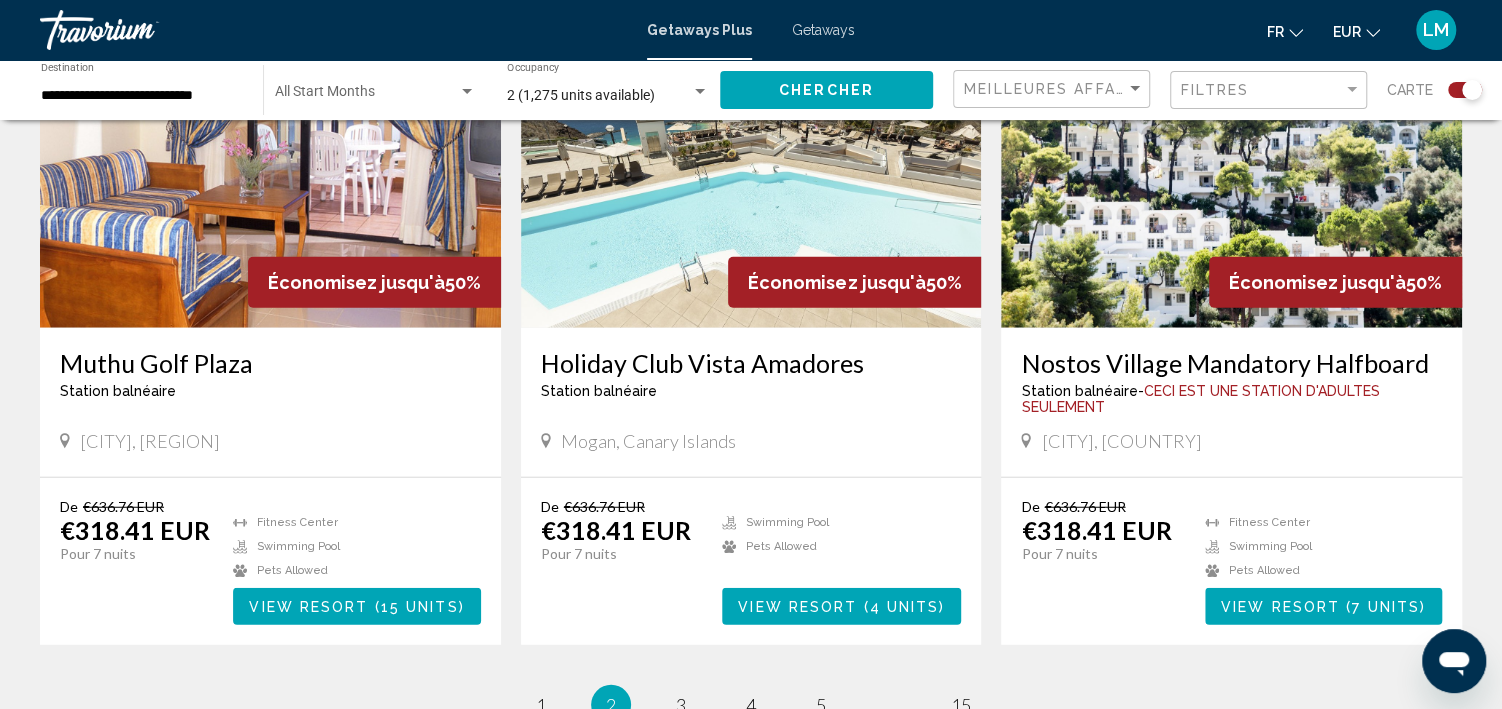 scroll, scrollTop: 2862, scrollLeft: 0, axis: vertical 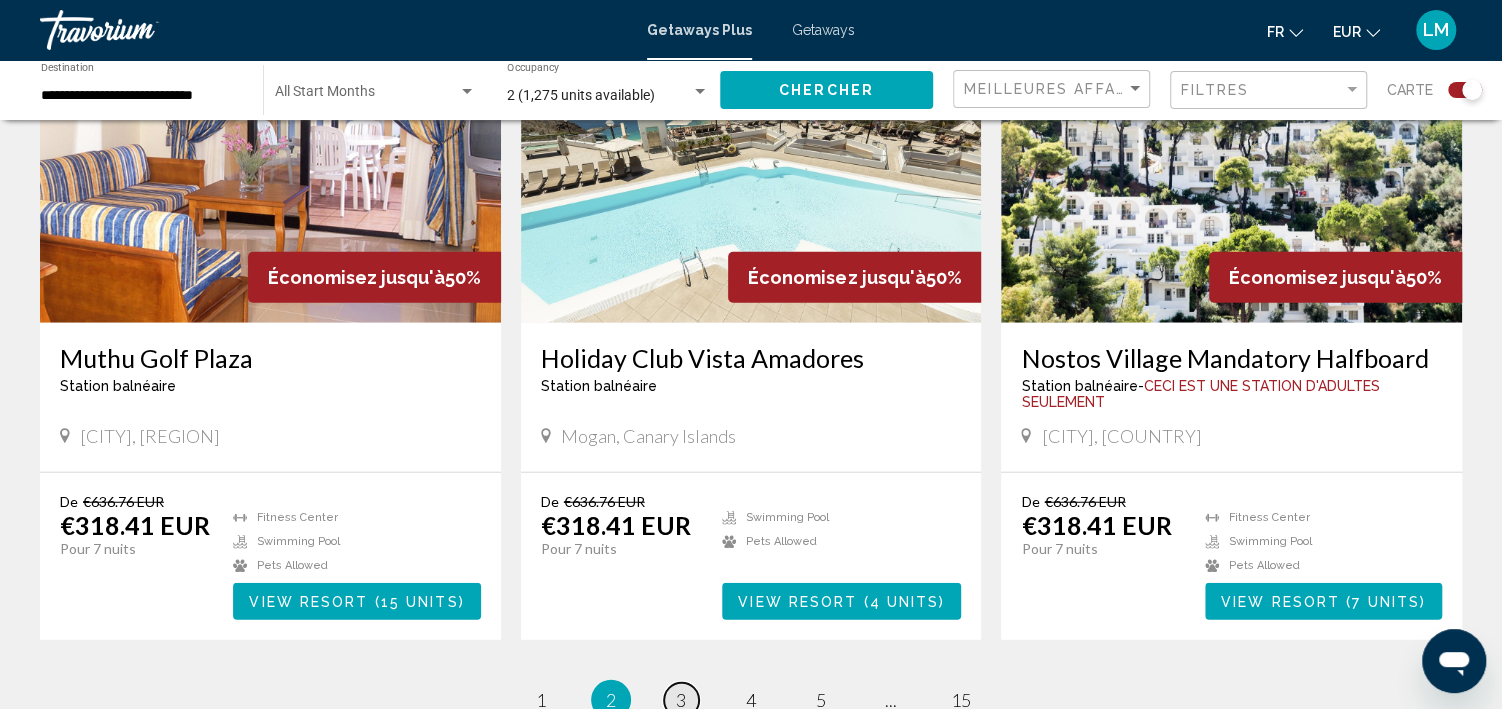 click on "page  3" at bounding box center (541, 700) 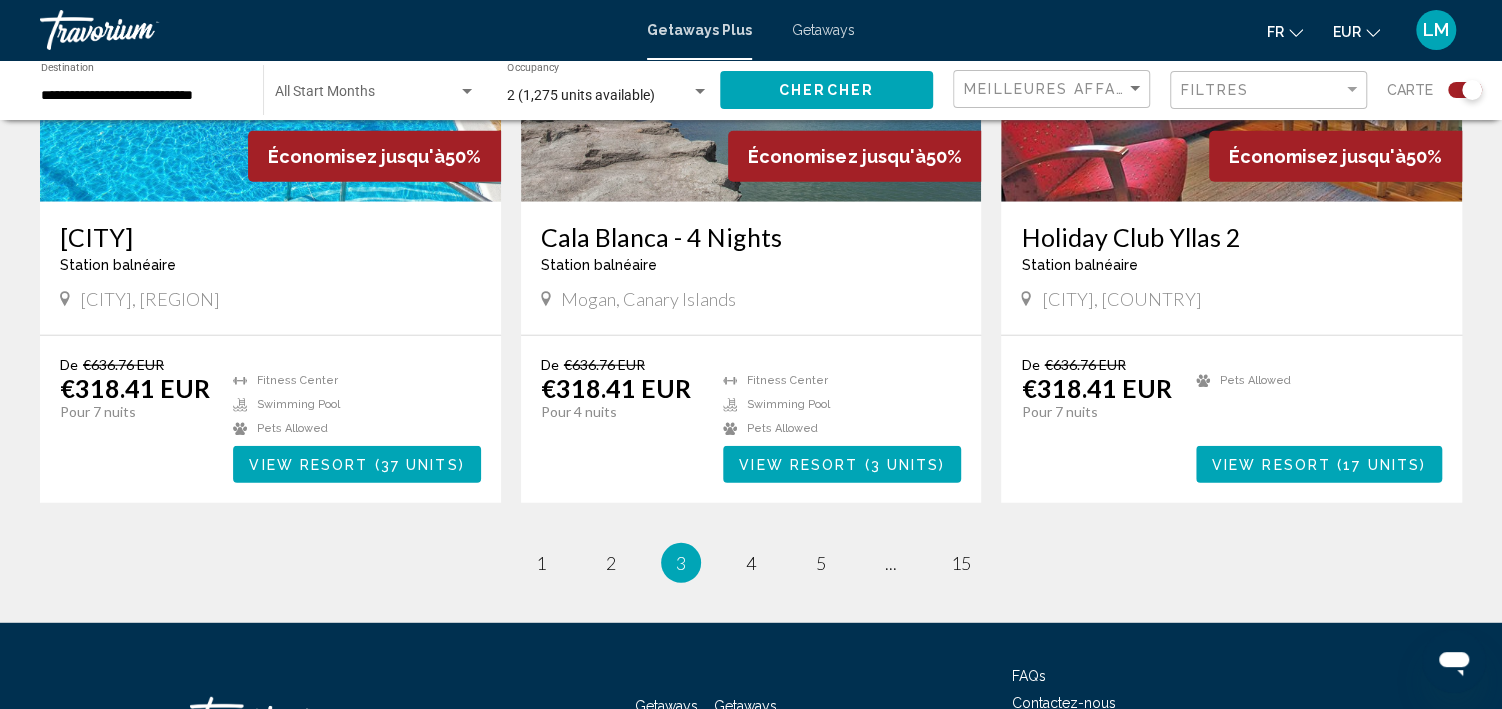 scroll, scrollTop: 2937, scrollLeft: 0, axis: vertical 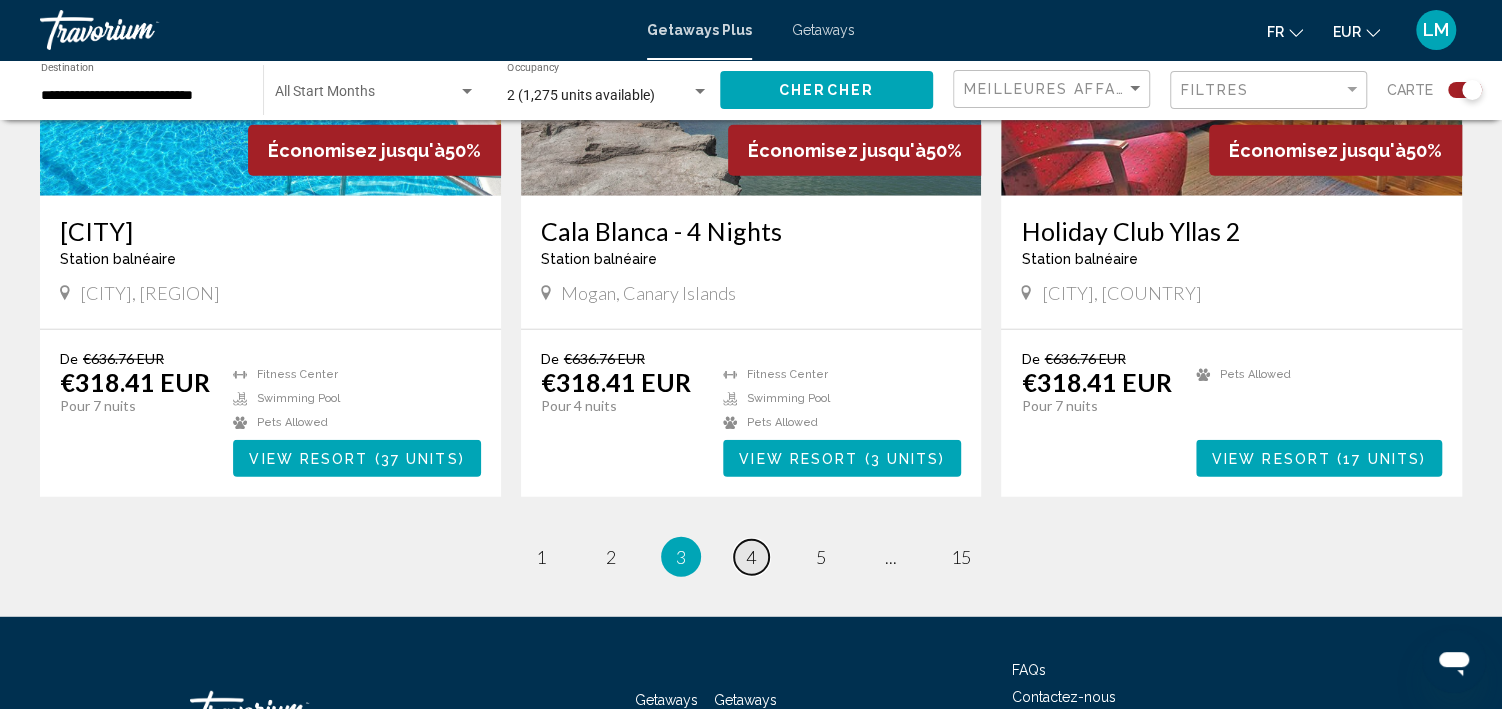 click on "page  4" at bounding box center (541, 557) 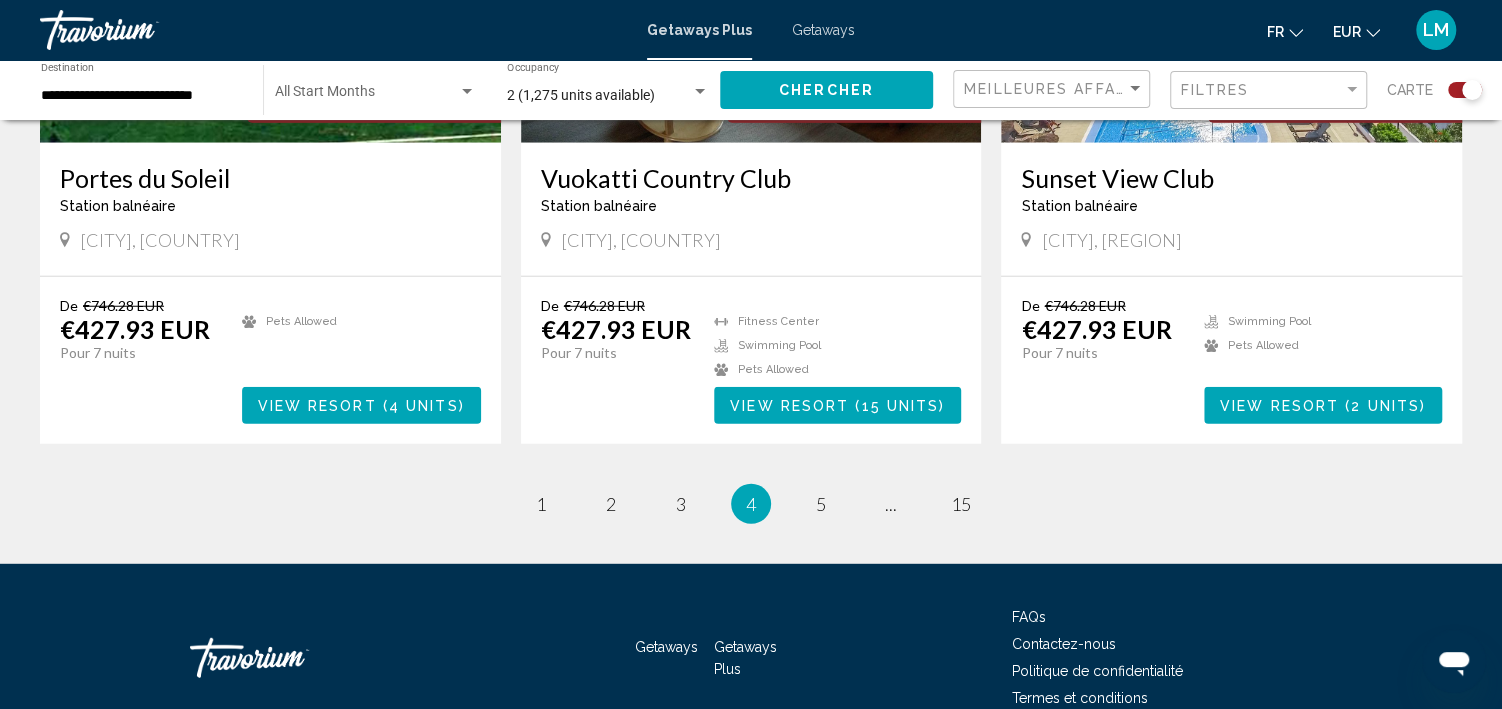 scroll, scrollTop: 3027, scrollLeft: 0, axis: vertical 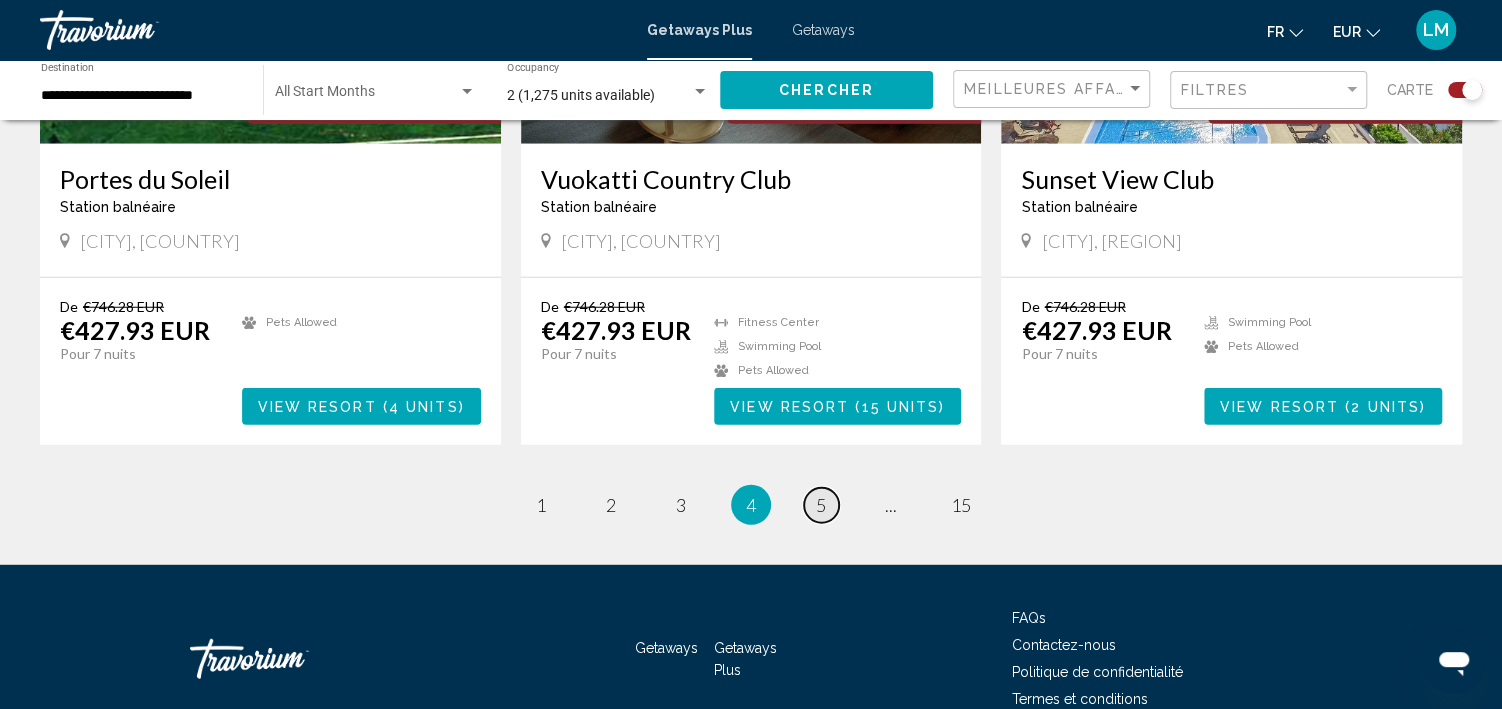 click on "5" at bounding box center (541, 505) 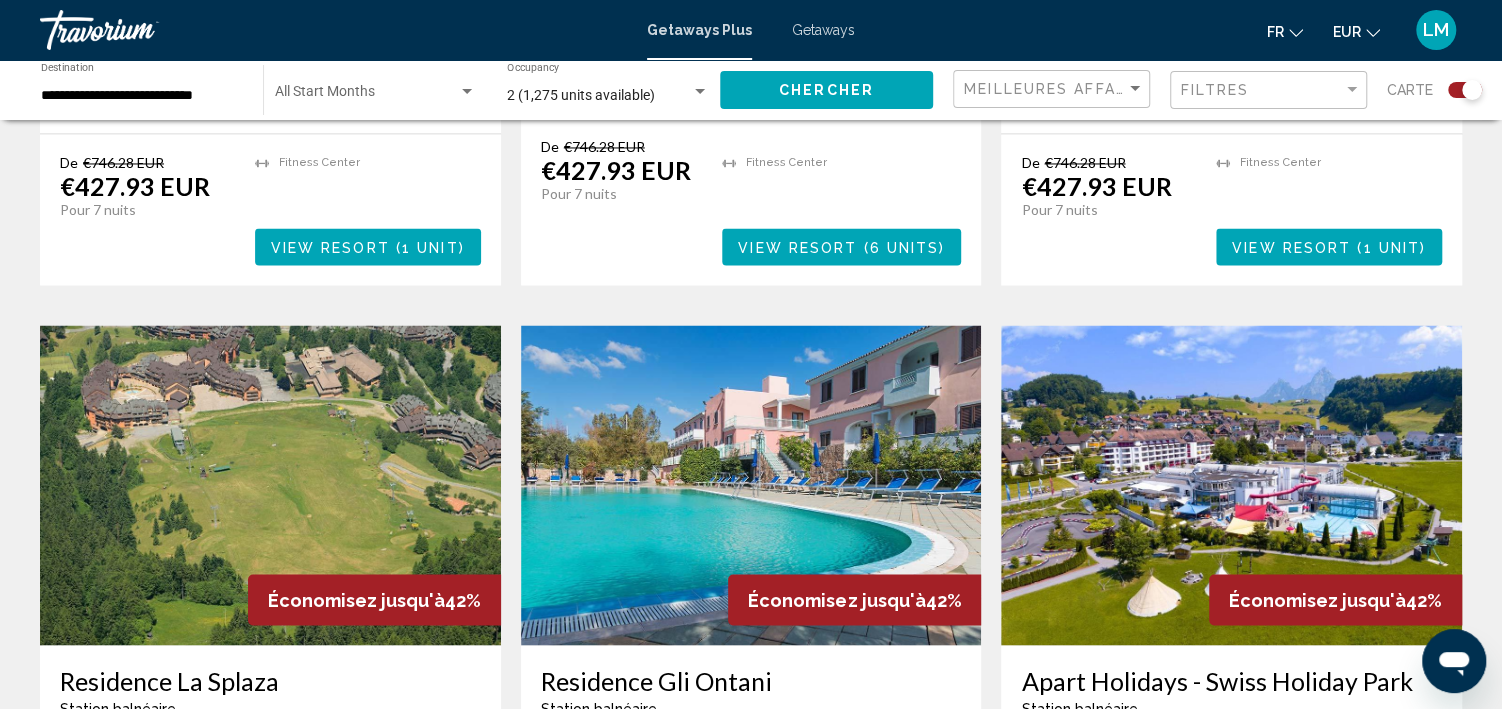 scroll, scrollTop: 1918, scrollLeft: 0, axis: vertical 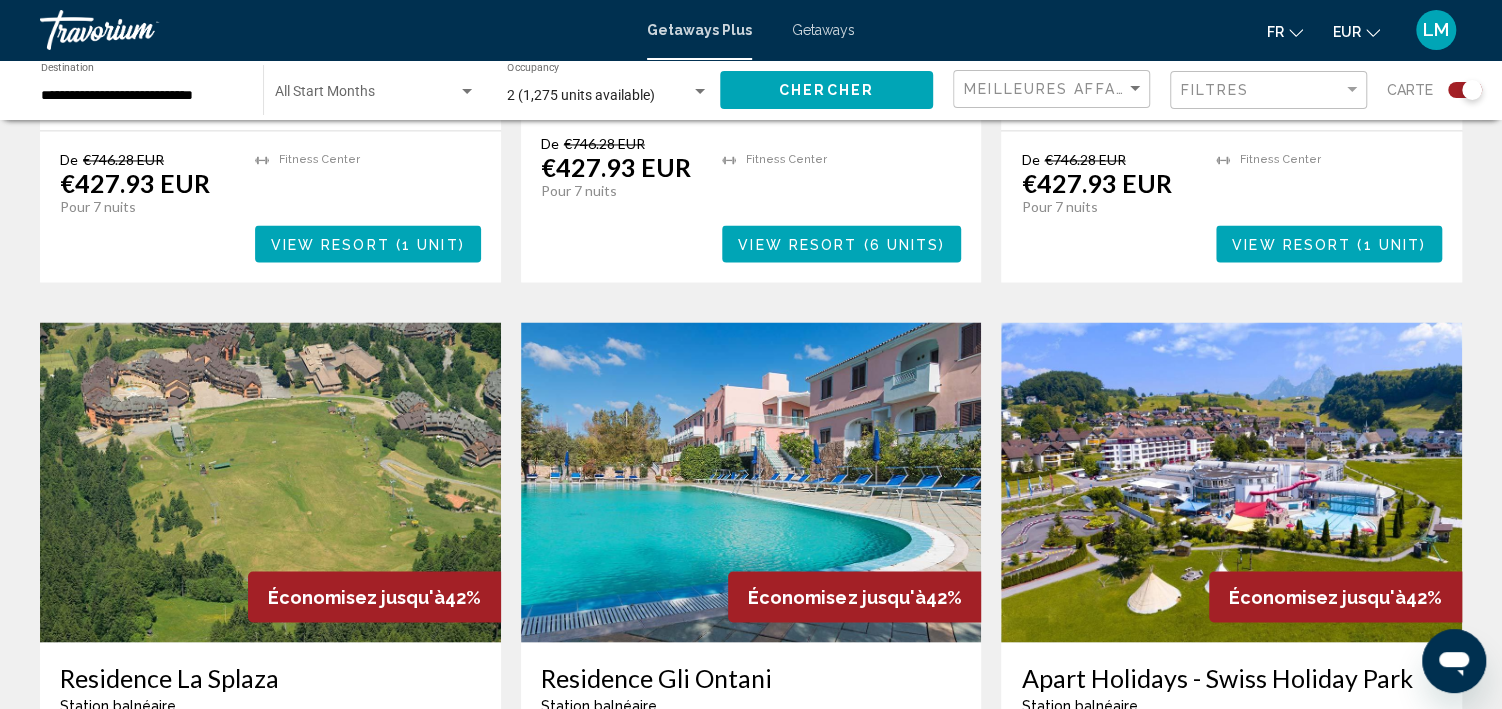 click on "Meilleures affaires" at bounding box center (1054, 89) 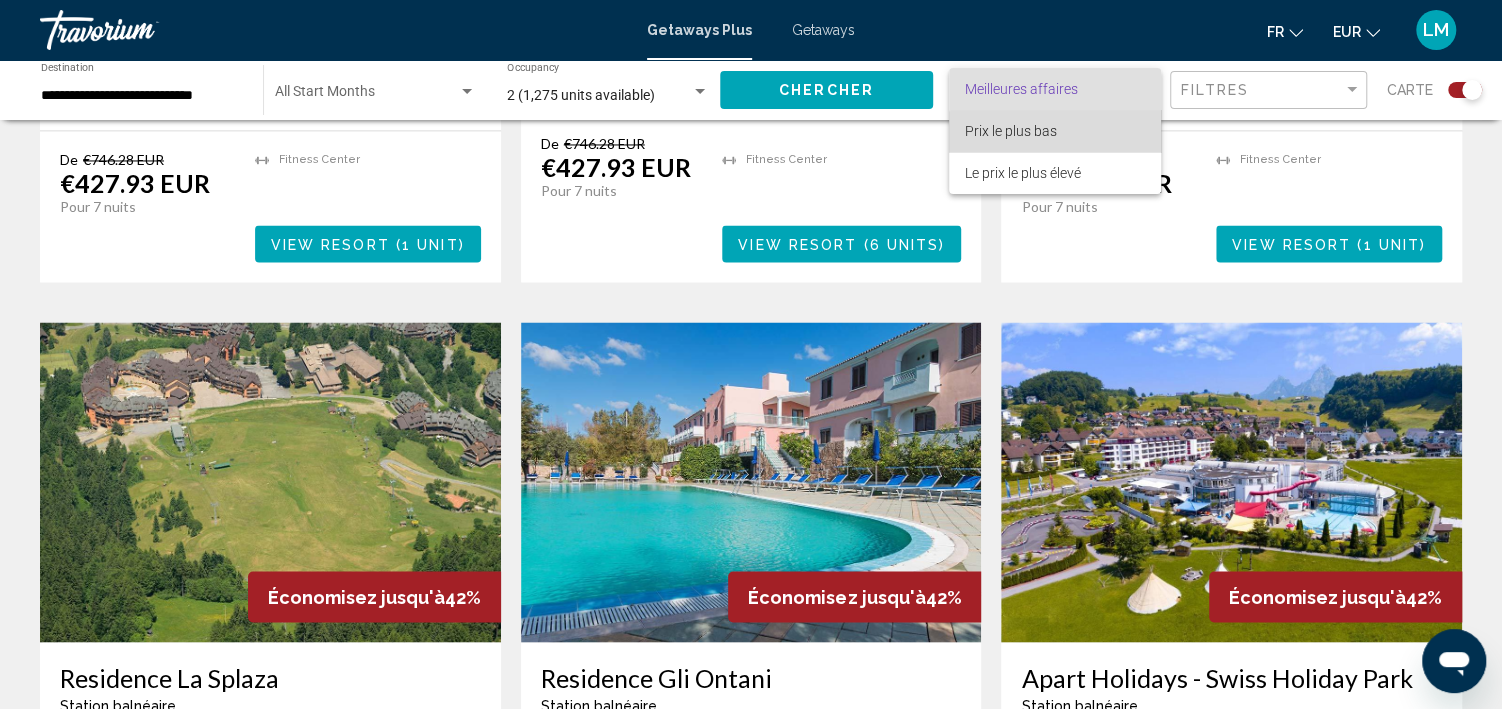 click on "Prix ​​le plus bas" at bounding box center [1055, 131] 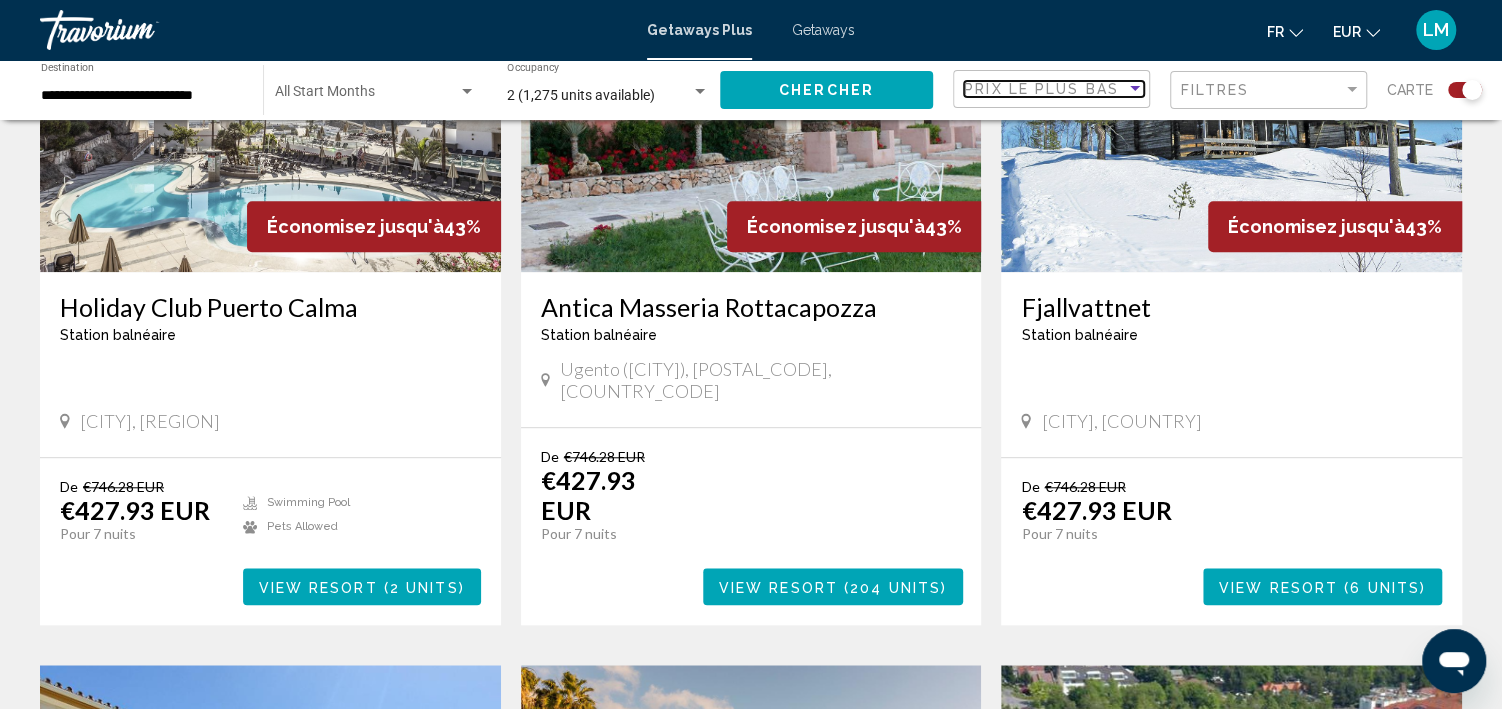 scroll, scrollTop: 862, scrollLeft: 0, axis: vertical 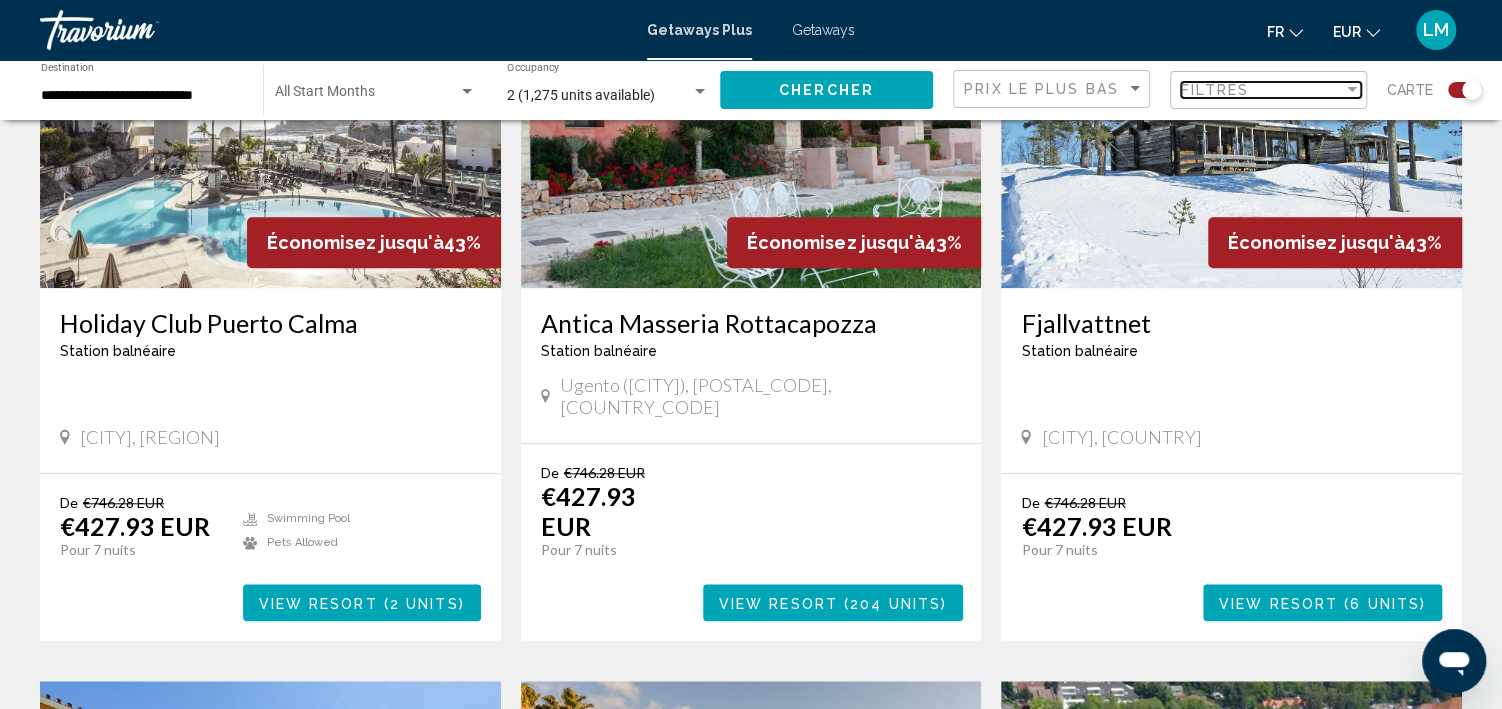 click on "Filtres" at bounding box center [1262, 90] 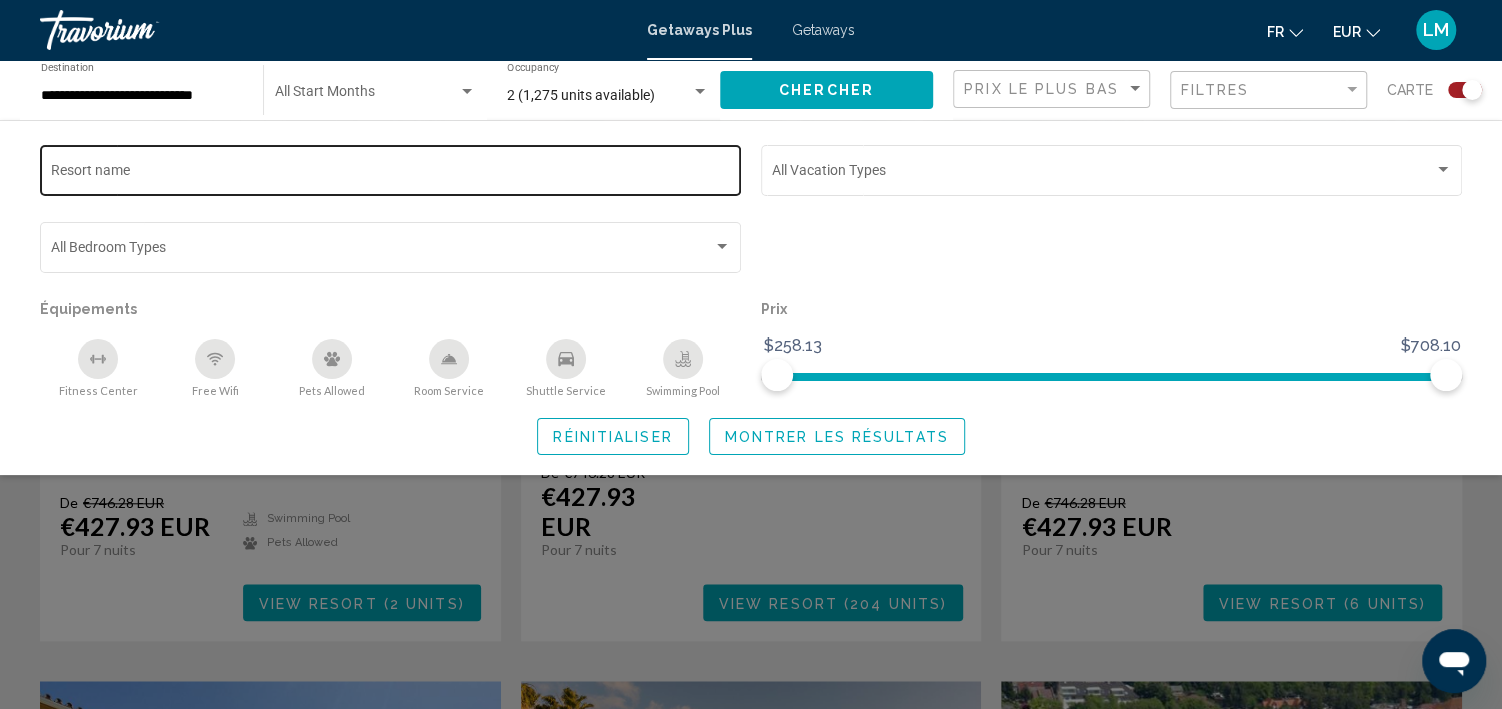 click on "Resort name" at bounding box center [391, 168] 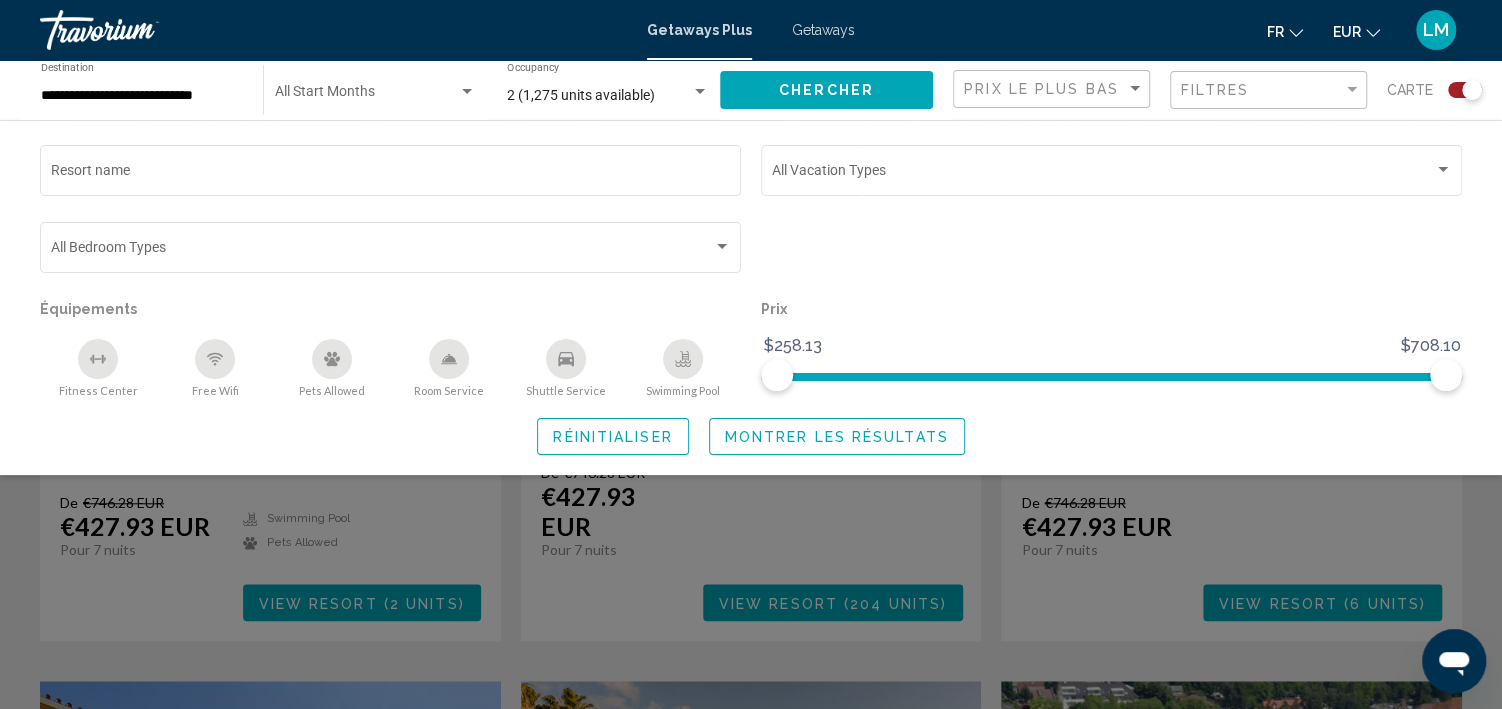 click on "Resort name" at bounding box center (390, 180) 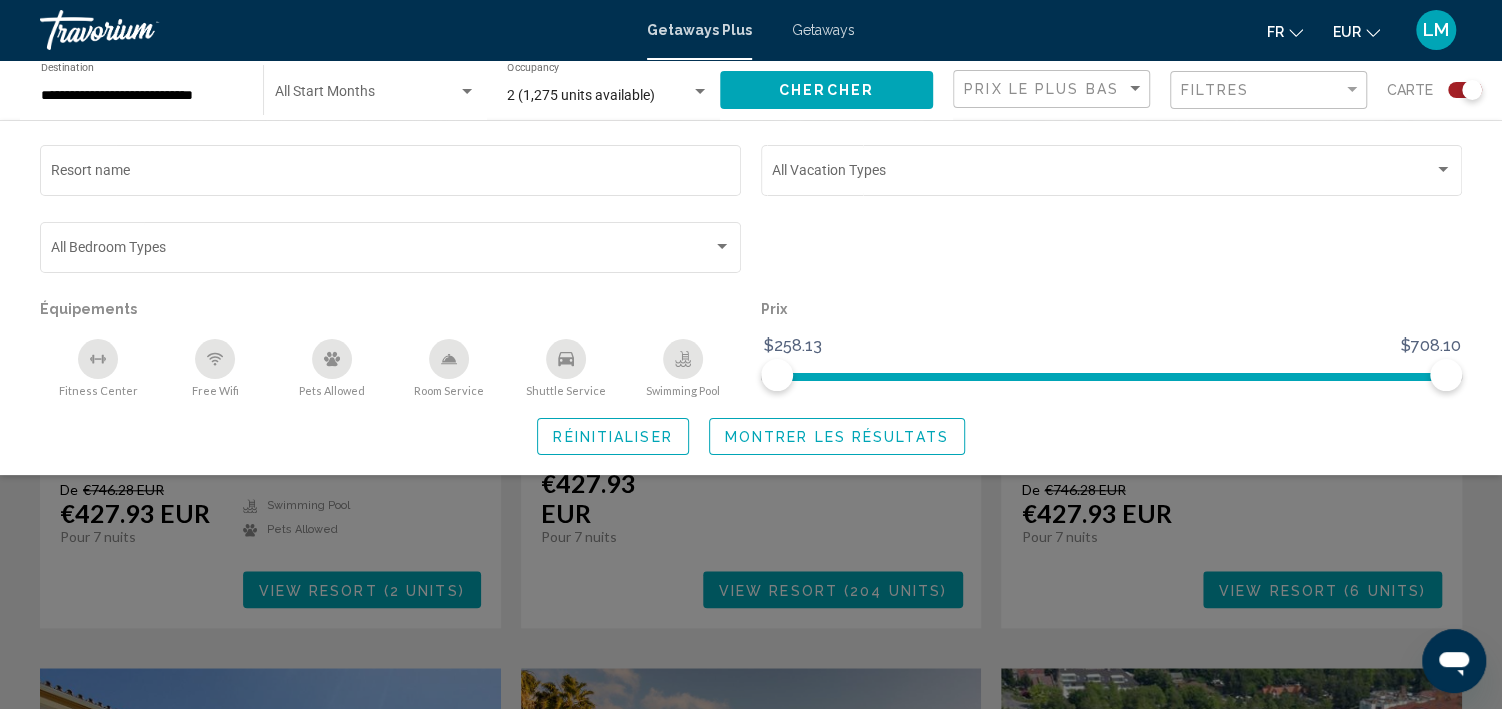 scroll, scrollTop: 874, scrollLeft: 0, axis: vertical 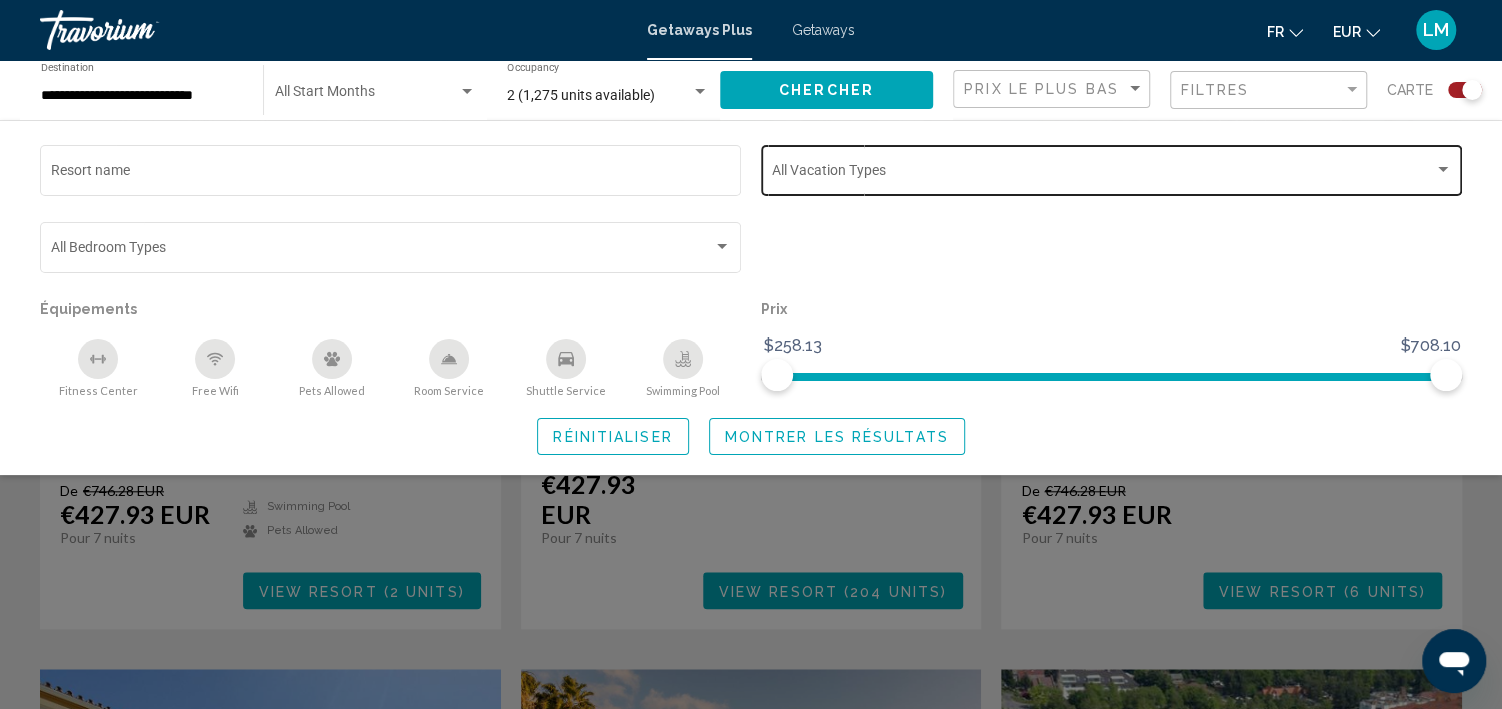 click on "Vacation Types All Vacation Types" at bounding box center (1112, 168) 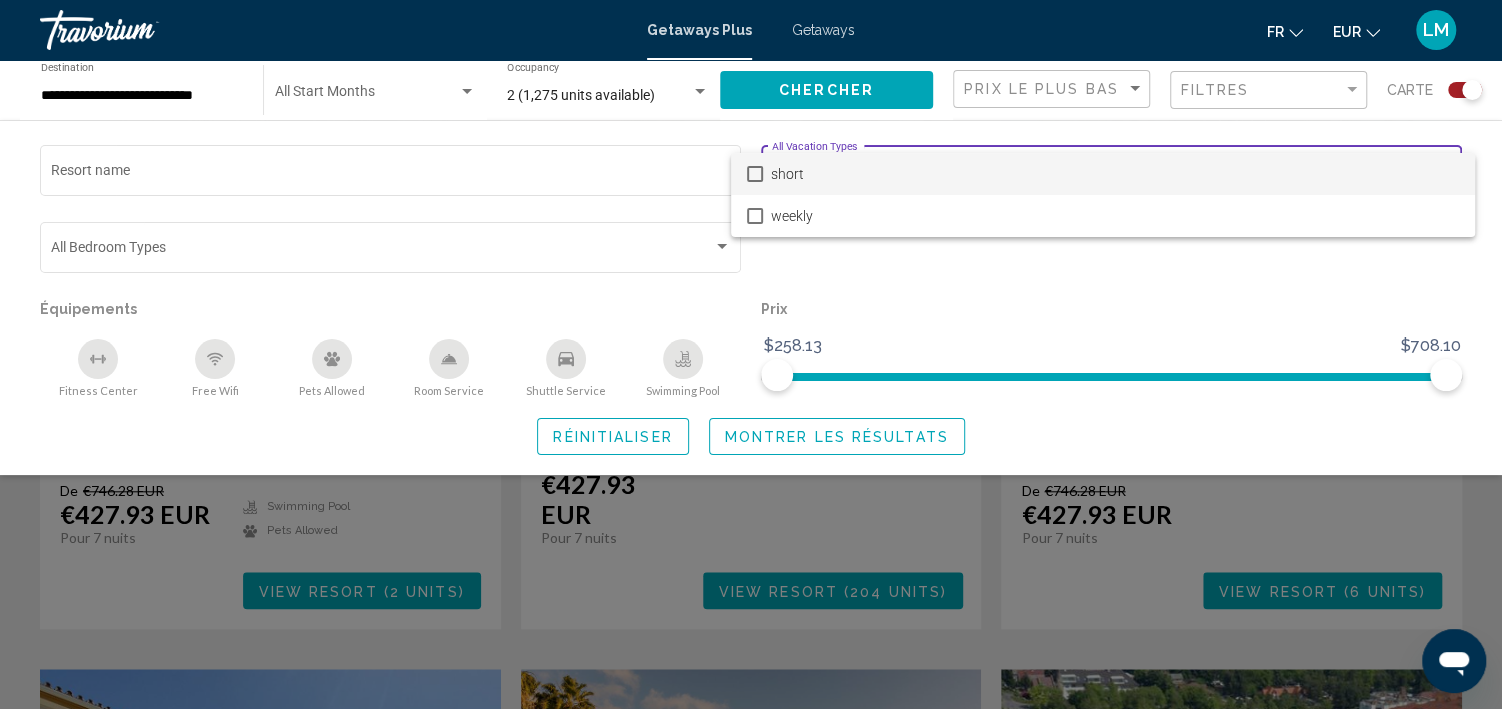 click at bounding box center [751, 354] 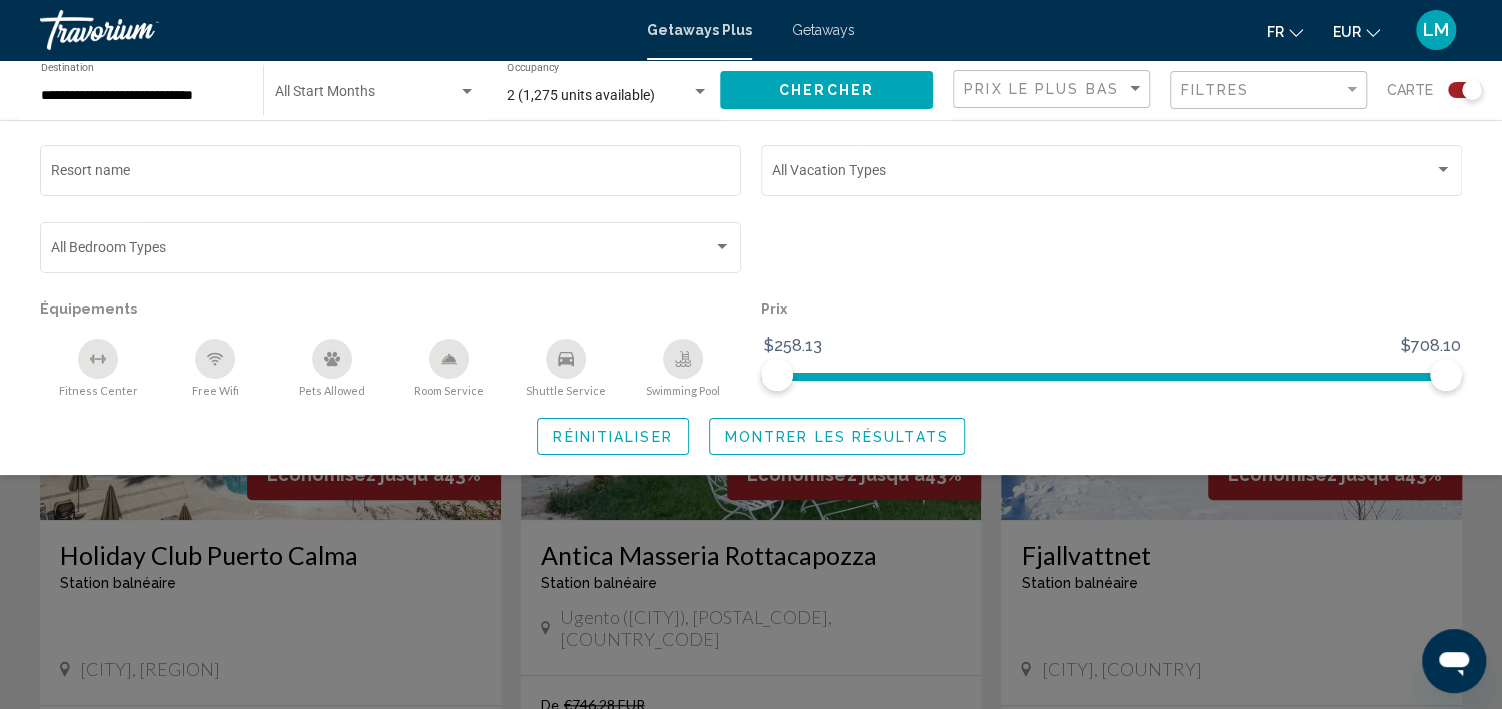 scroll, scrollTop: 622, scrollLeft: 0, axis: vertical 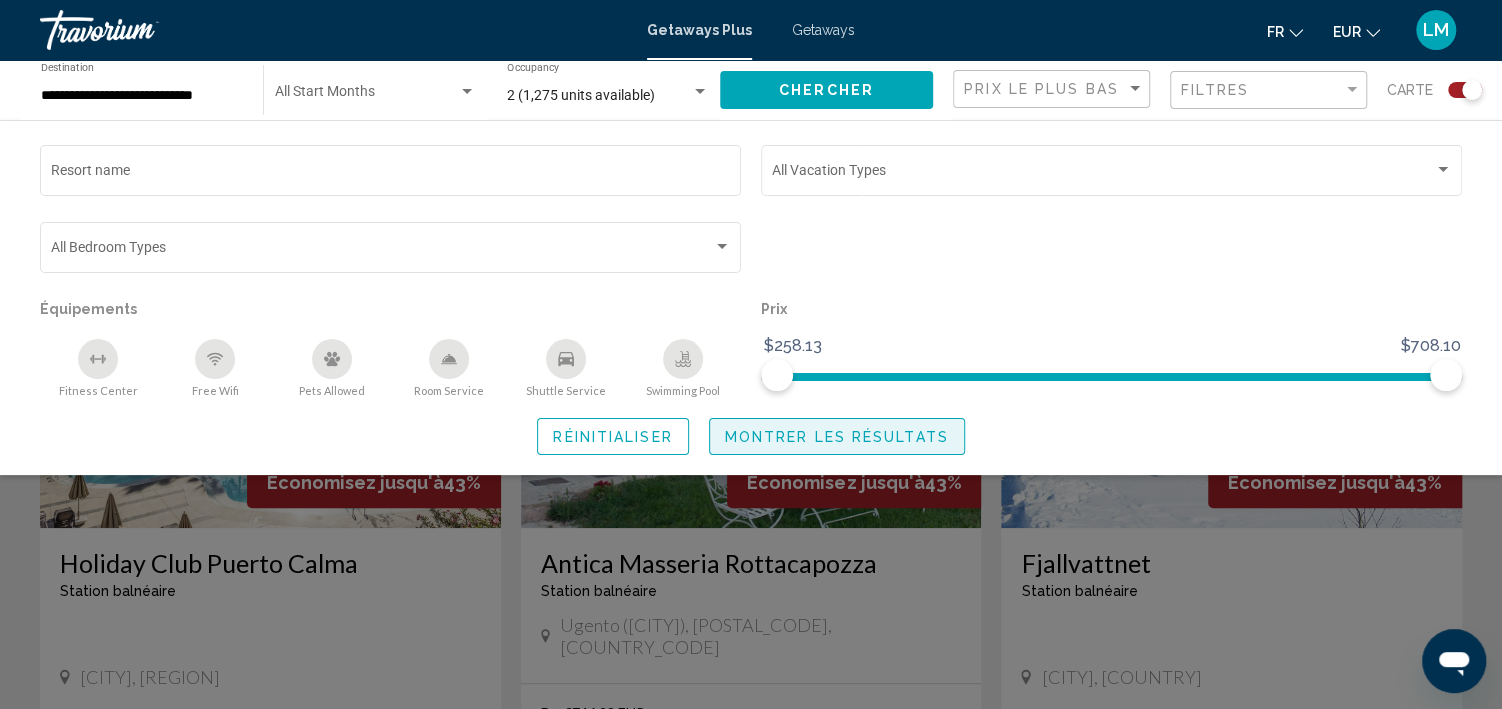 click on "Montrer les résultats" at bounding box center [837, 437] 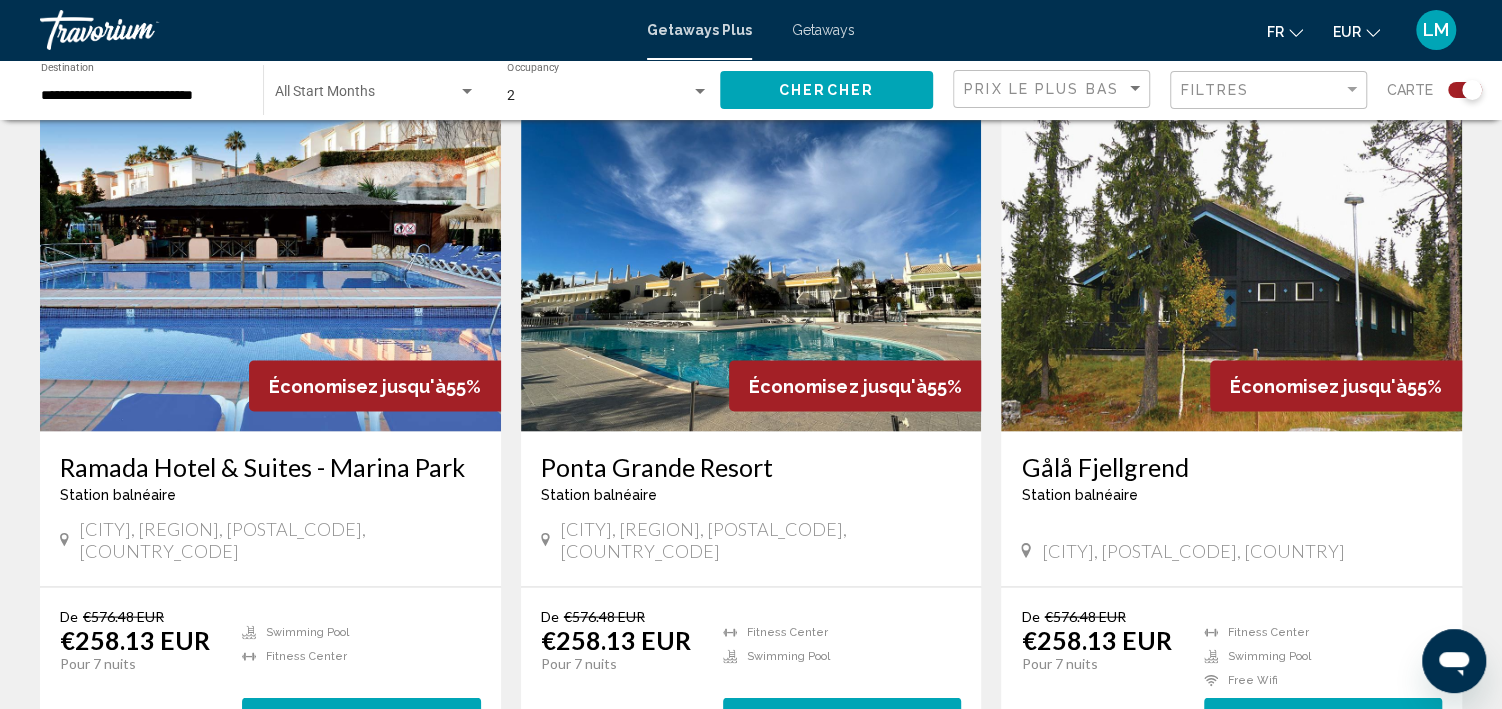 scroll, scrollTop: 2765, scrollLeft: 0, axis: vertical 